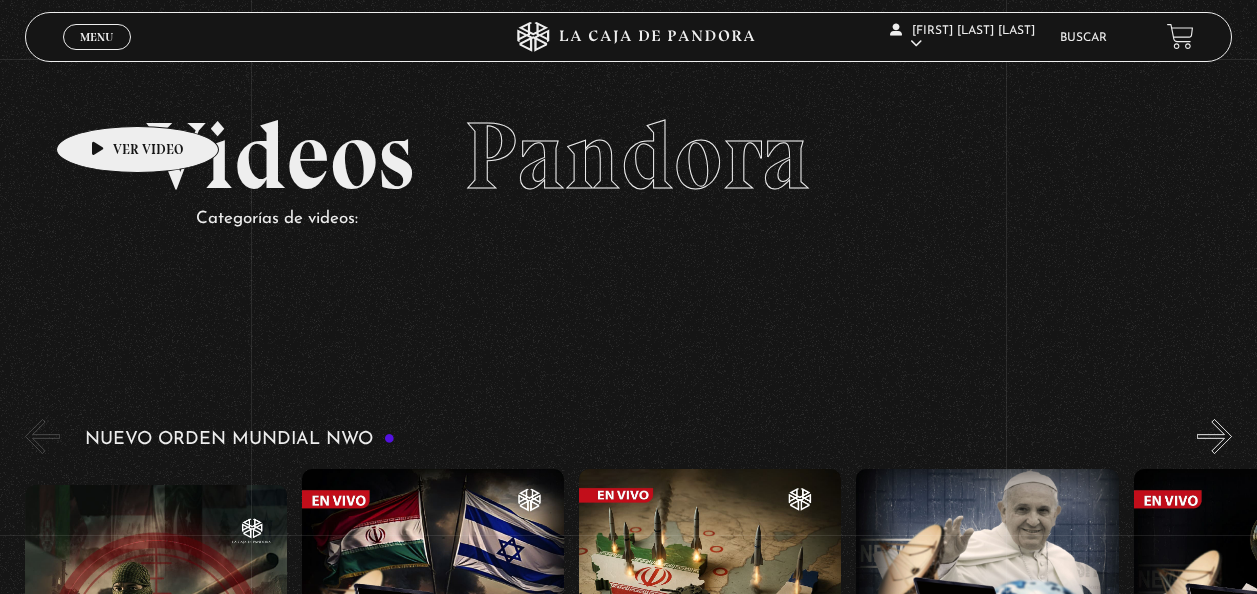 scroll, scrollTop: 2865, scrollLeft: 0, axis: vertical 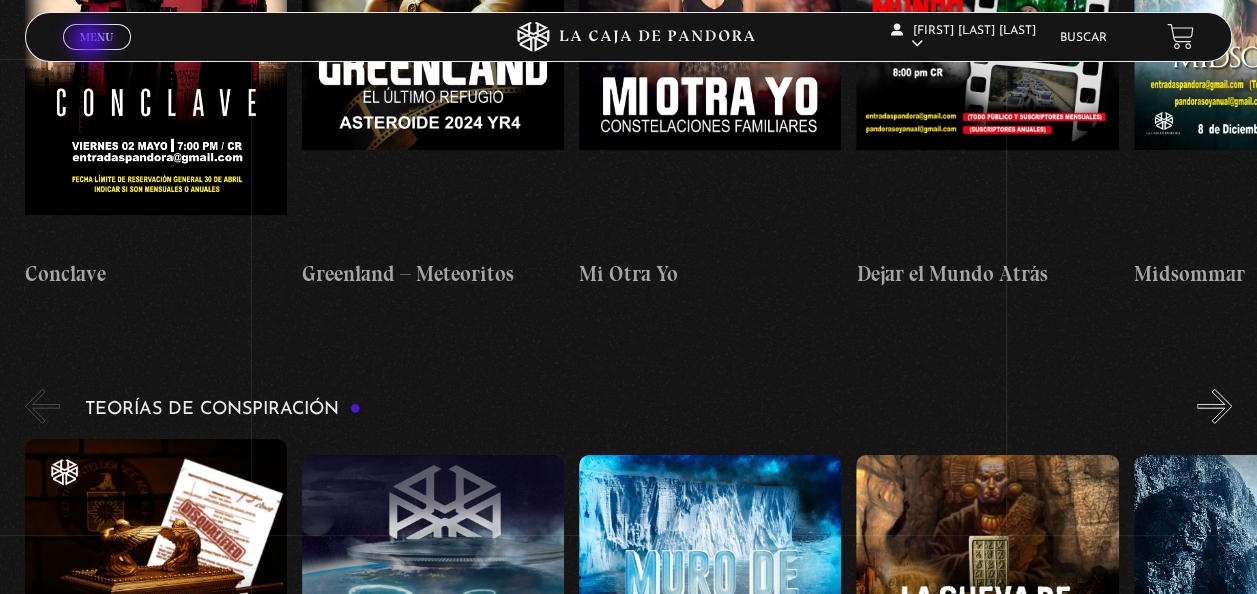 click on "Menu" at bounding box center [96, 37] 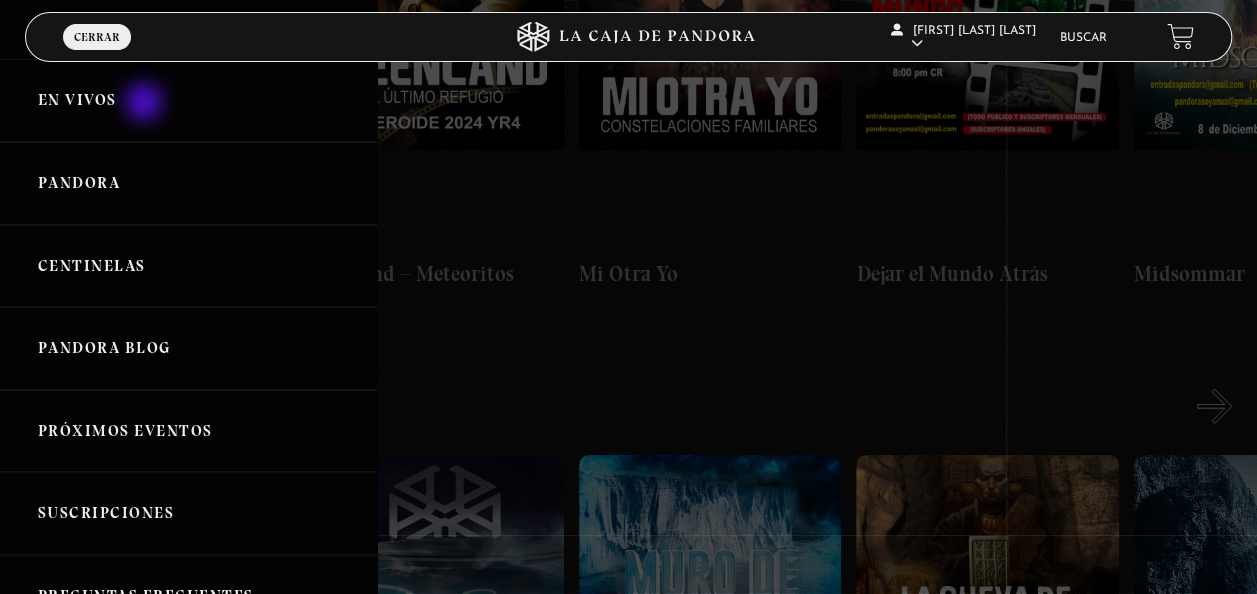 click on "En vivos" at bounding box center (188, 100) 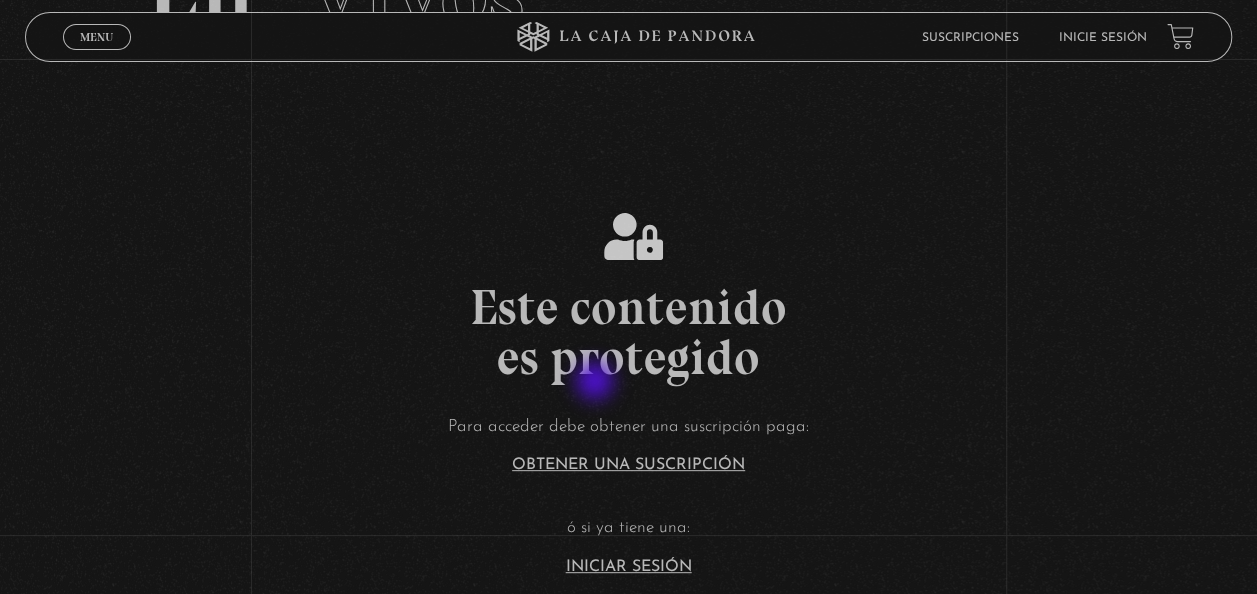 scroll, scrollTop: 492, scrollLeft: 0, axis: vertical 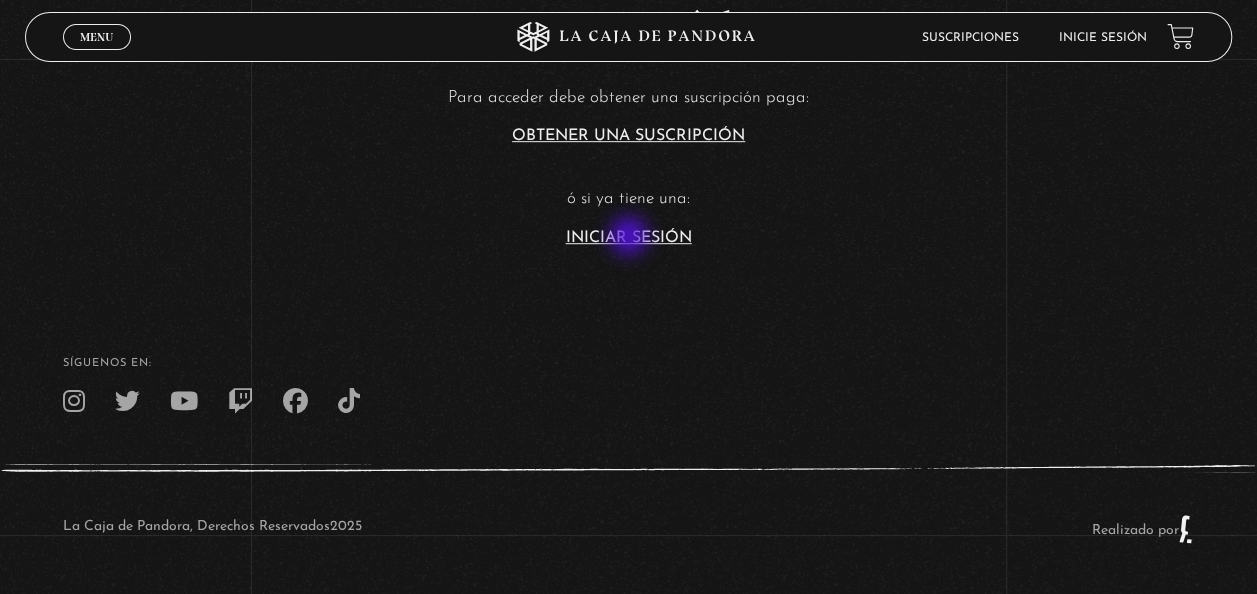 click on "Iniciar Sesión" at bounding box center (629, 238) 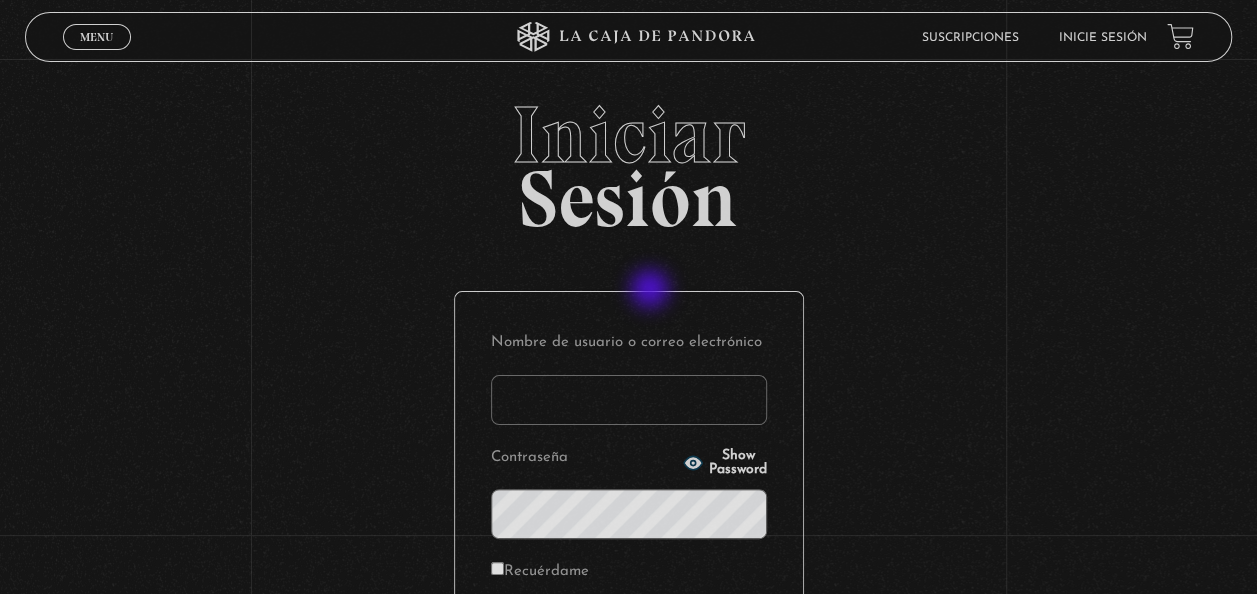 scroll, scrollTop: 274, scrollLeft: 0, axis: vertical 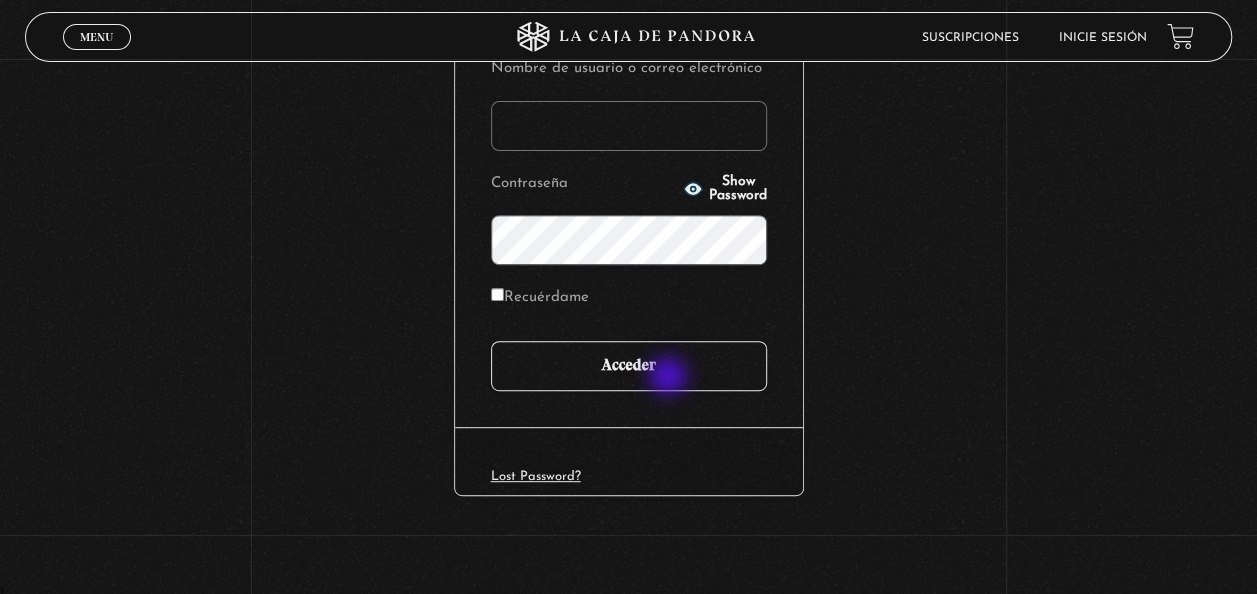 type on "karol1alfa@gmail.com" 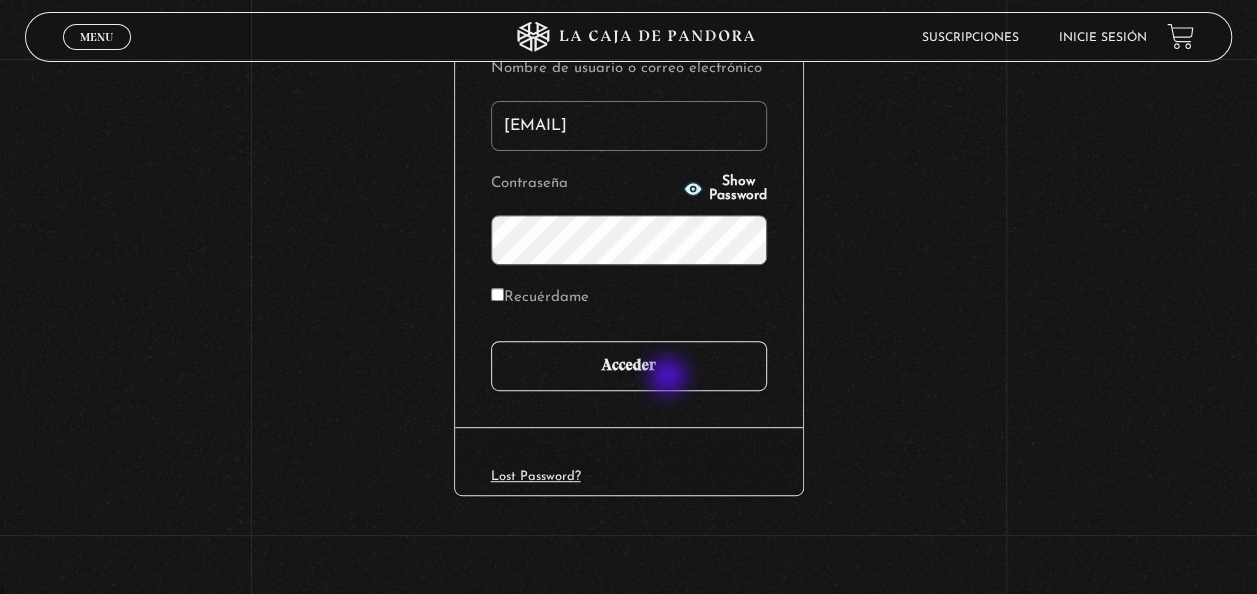 click on "Acceder" at bounding box center [629, 366] 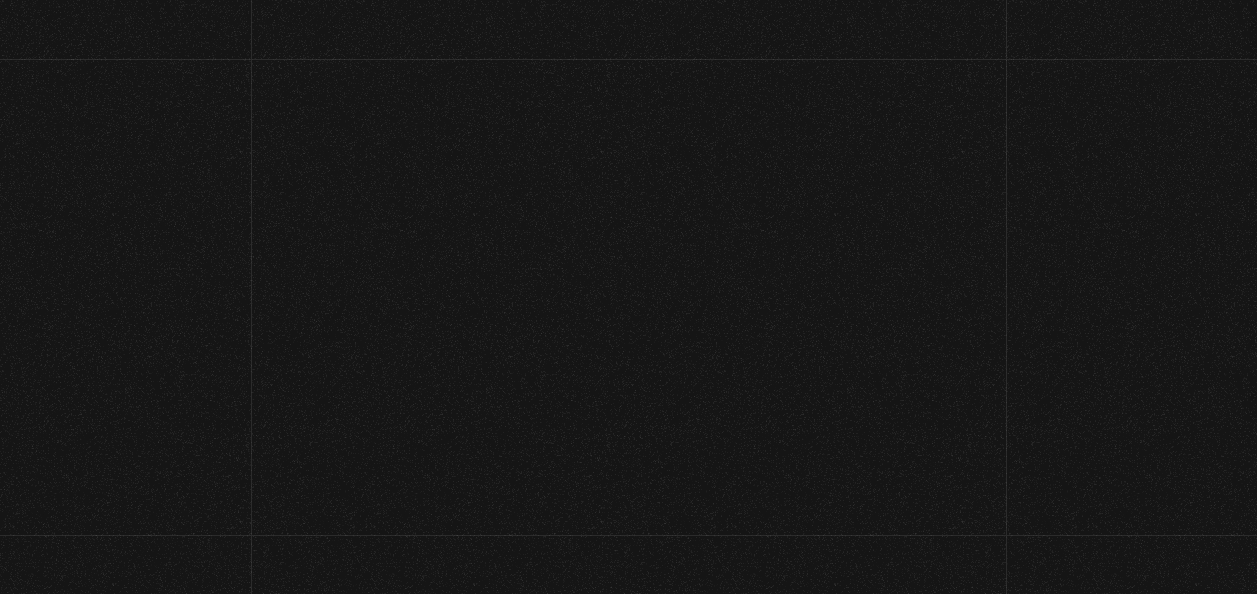 scroll, scrollTop: 0, scrollLeft: 0, axis: both 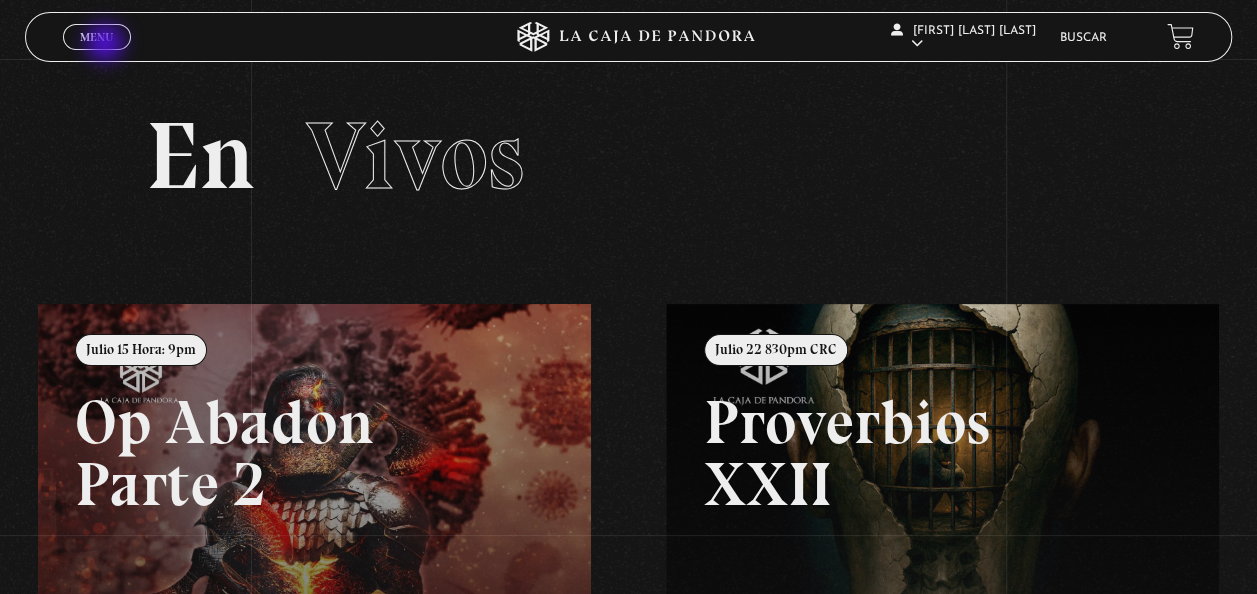 click on "Menu Cerrar" at bounding box center (97, 37) 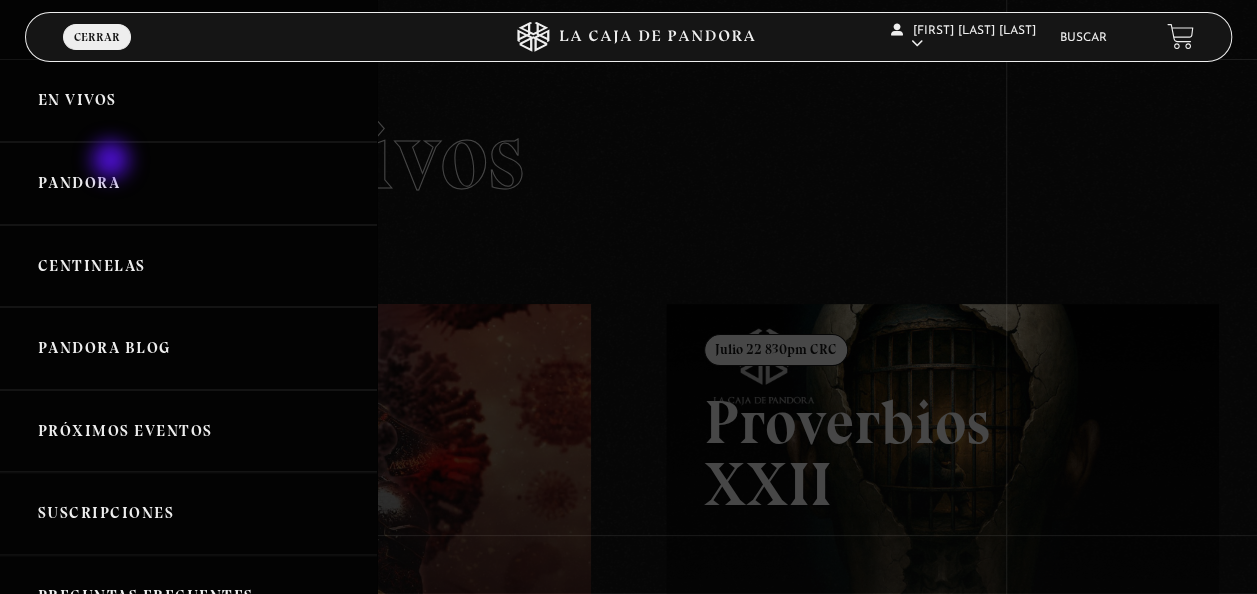 click on "Pandora" at bounding box center (188, 183) 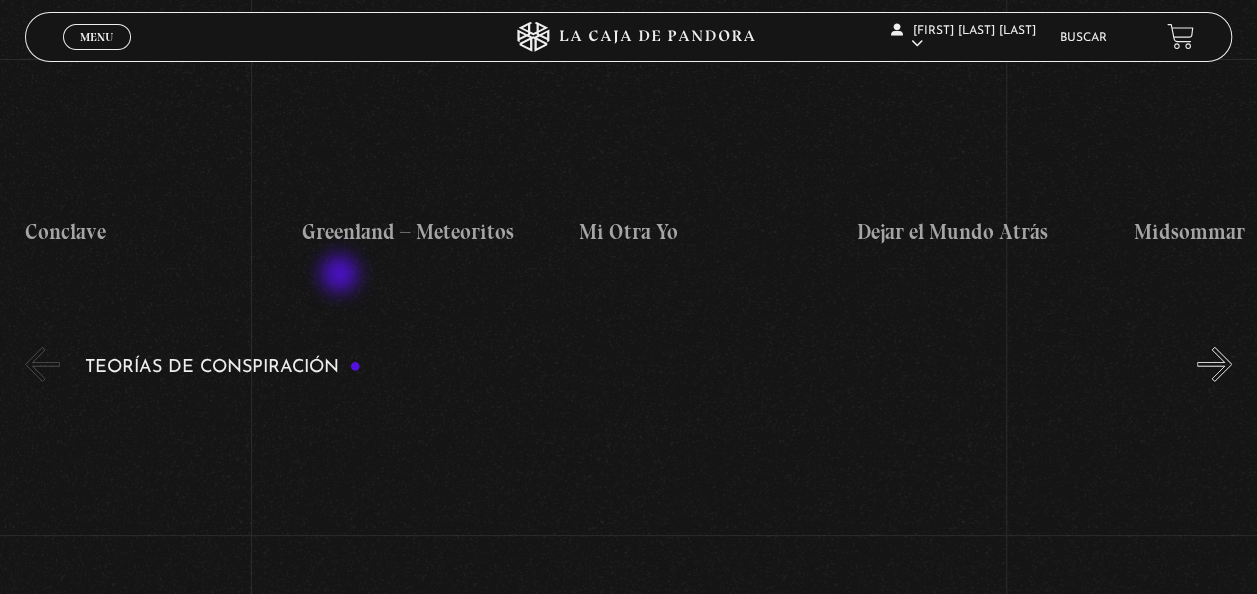 scroll, scrollTop: 2833, scrollLeft: 0, axis: vertical 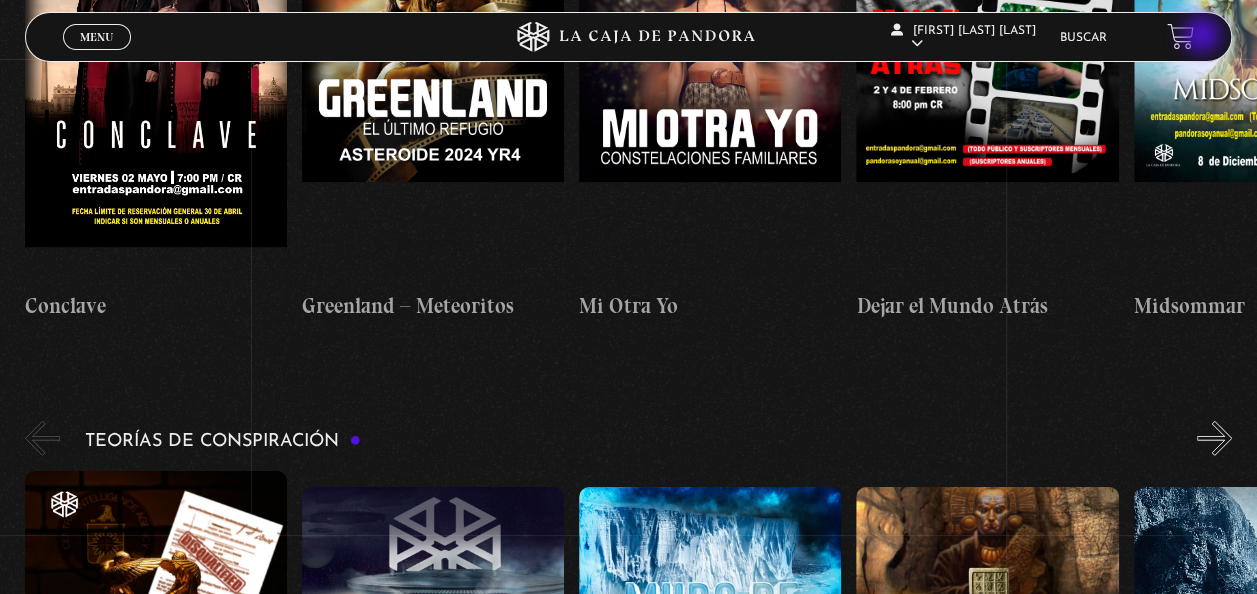 click at bounding box center [1180, 36] 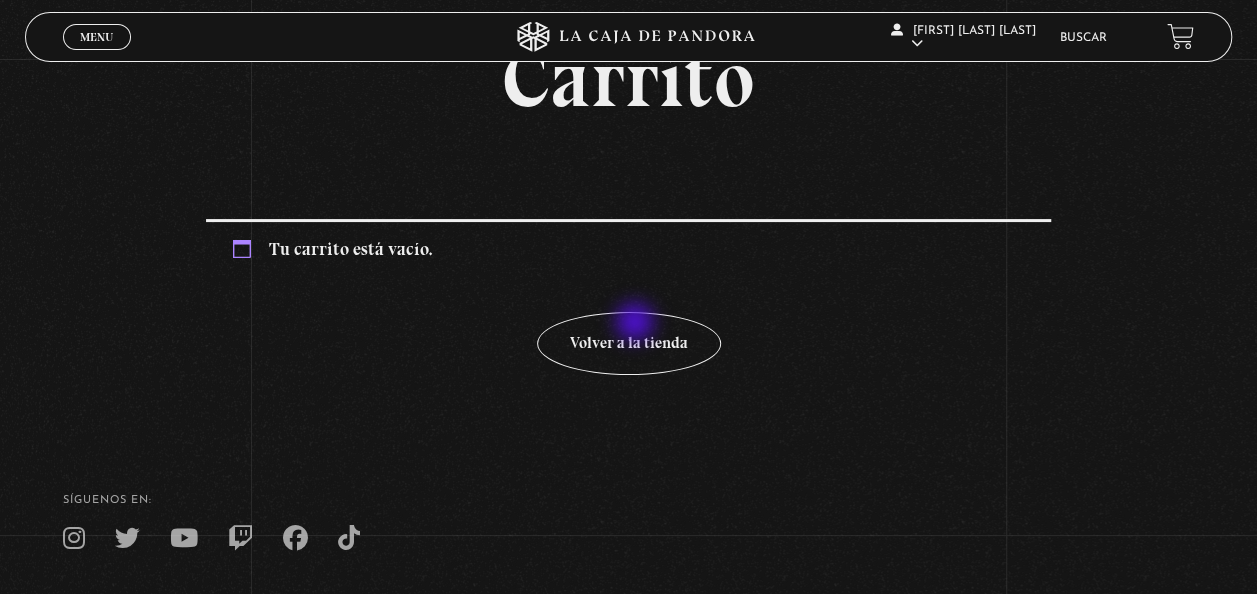 scroll, scrollTop: 0, scrollLeft: 0, axis: both 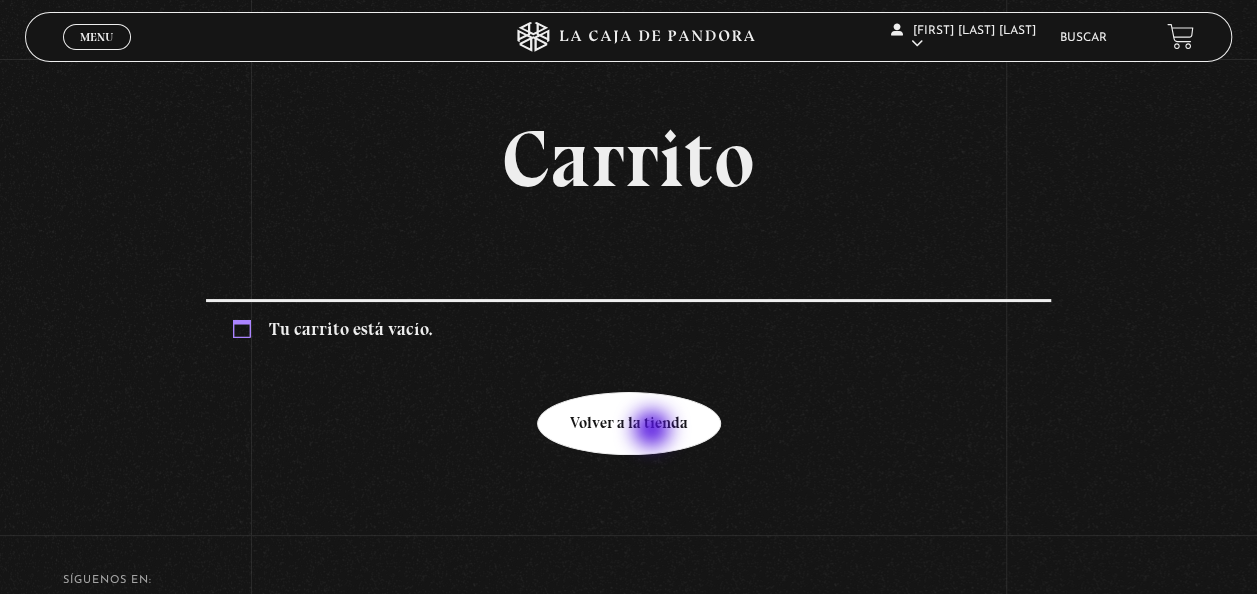 click on "Volver a la tienda" at bounding box center (629, 423) 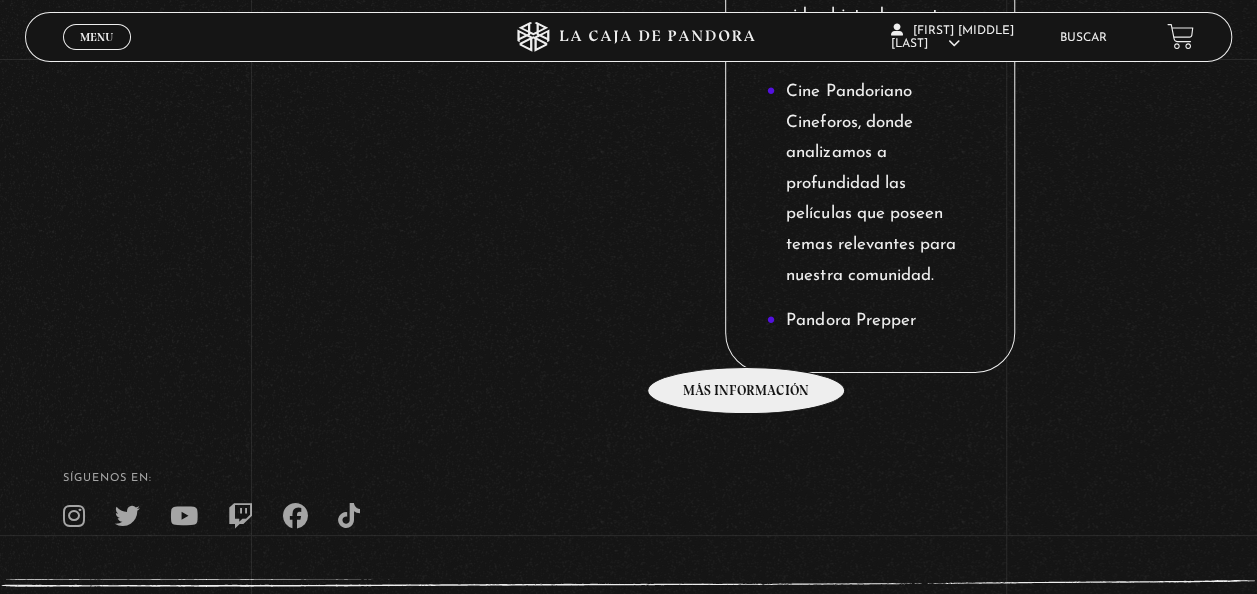 scroll, scrollTop: 2967, scrollLeft: 0, axis: vertical 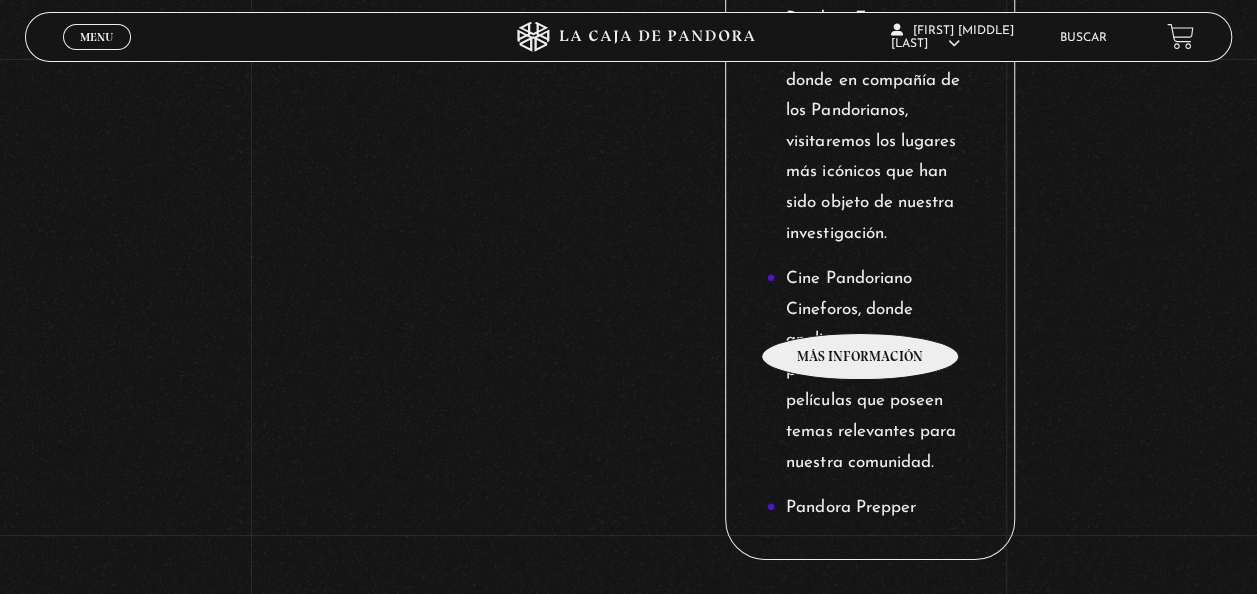 click on "Cine Pandoriano
Cineforos, donde analizamos a profundidad las películas que poseen temas relevantes para nuestra comunidad." at bounding box center (869, 371) 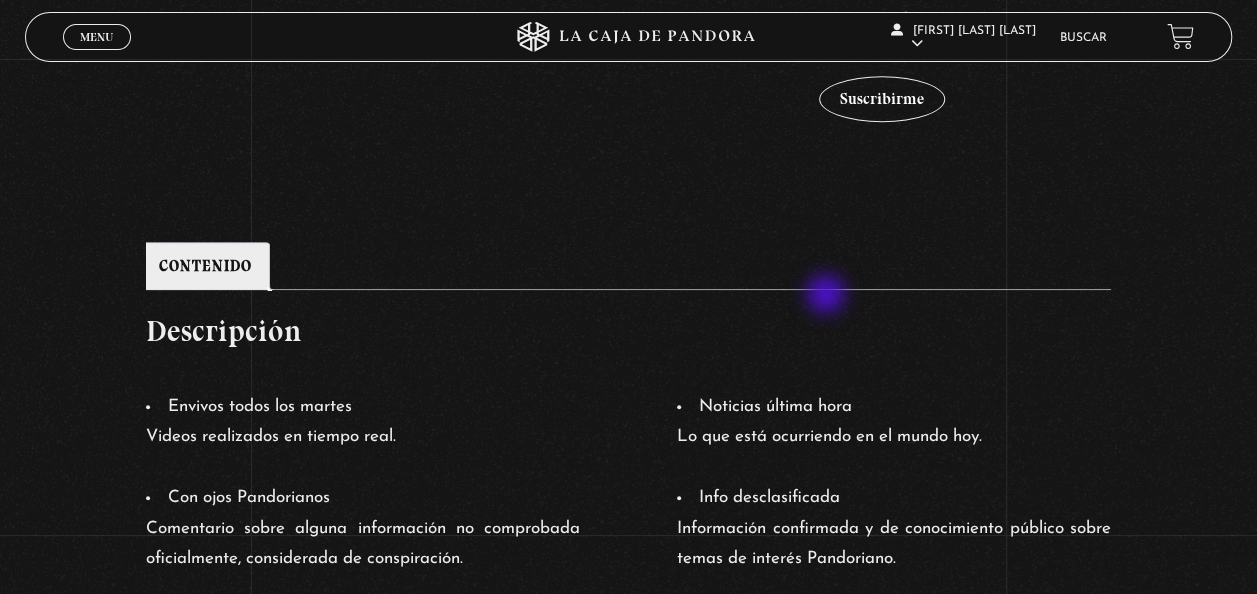 scroll, scrollTop: 666, scrollLeft: 0, axis: vertical 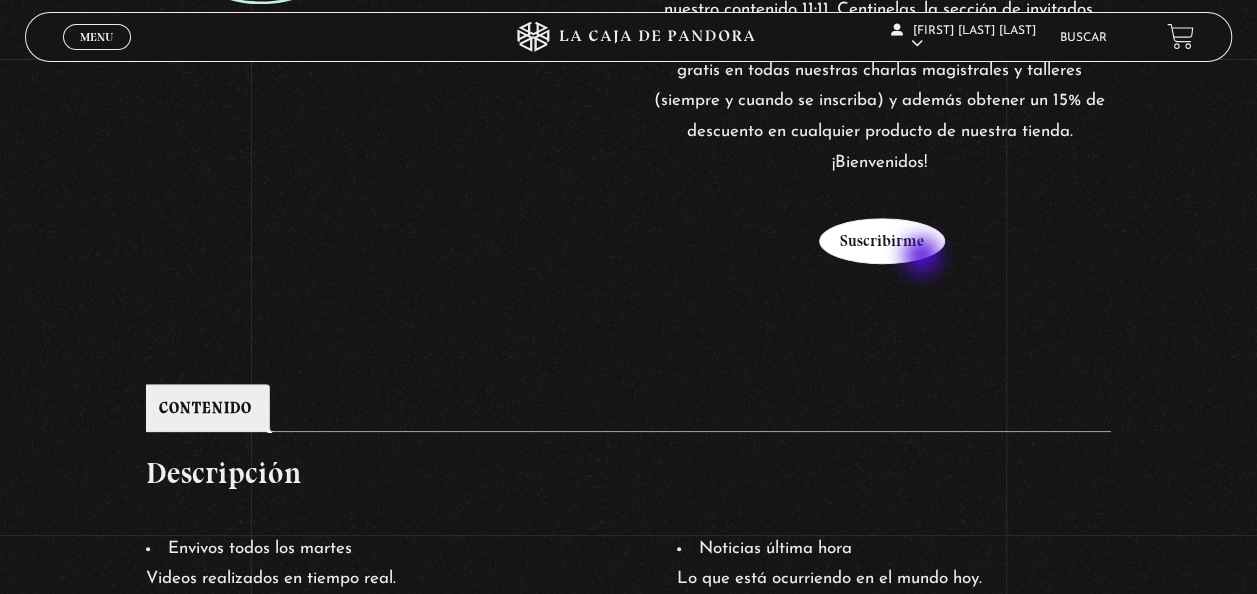 click on "Suscribirme" at bounding box center [882, 241] 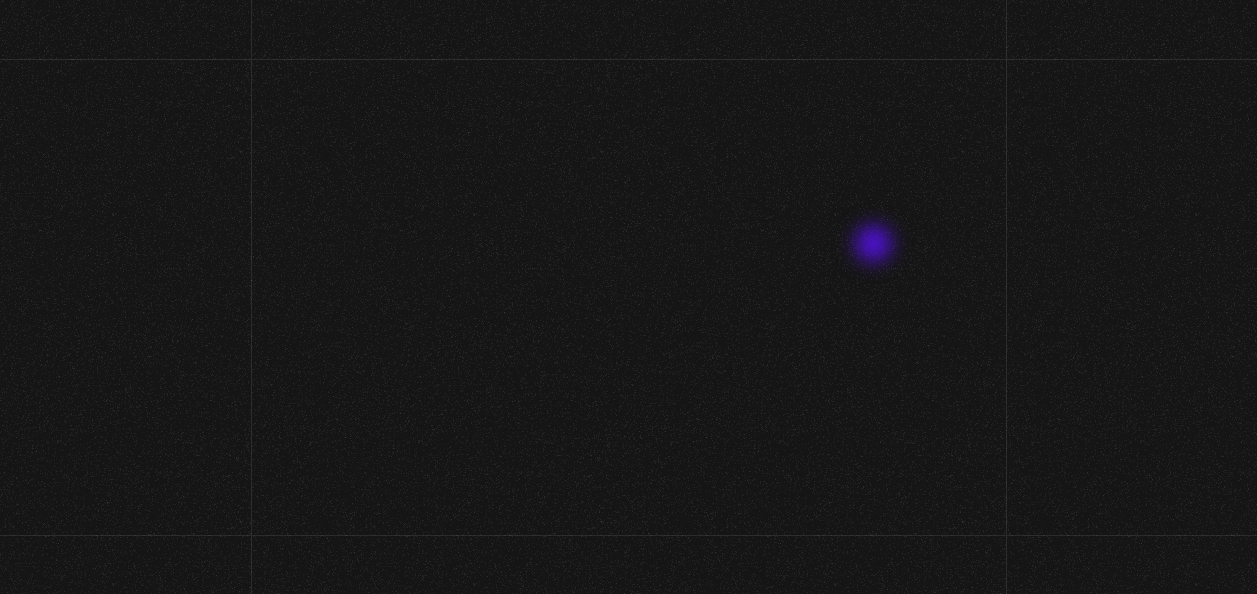 scroll, scrollTop: 0, scrollLeft: 0, axis: both 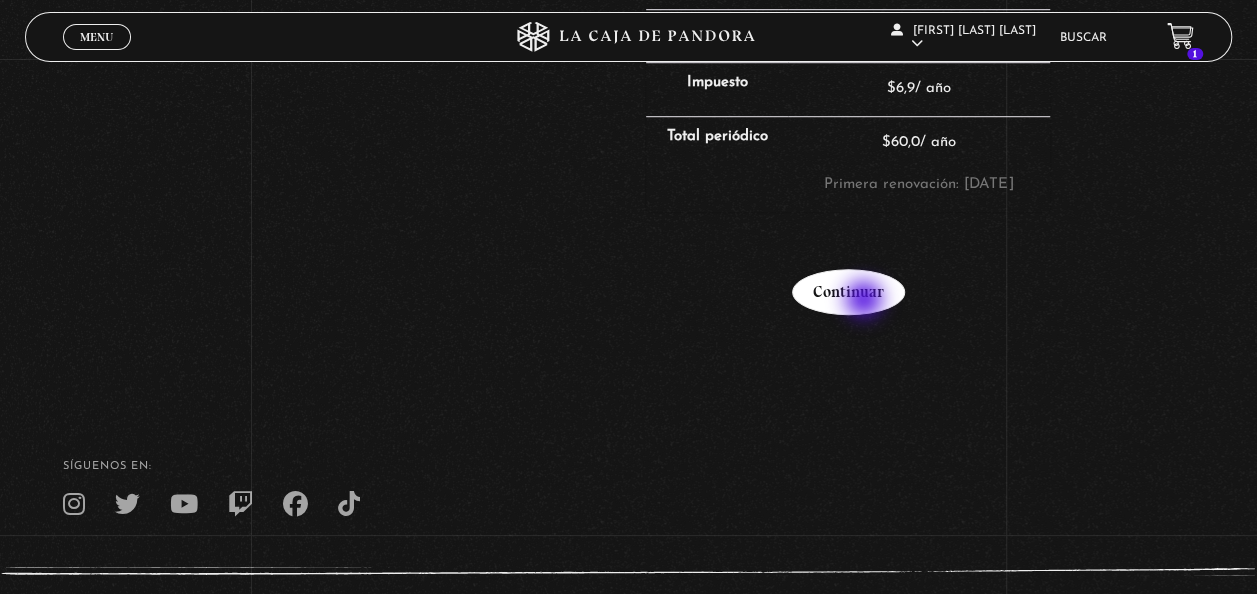 click on "Continuar" at bounding box center (848, 292) 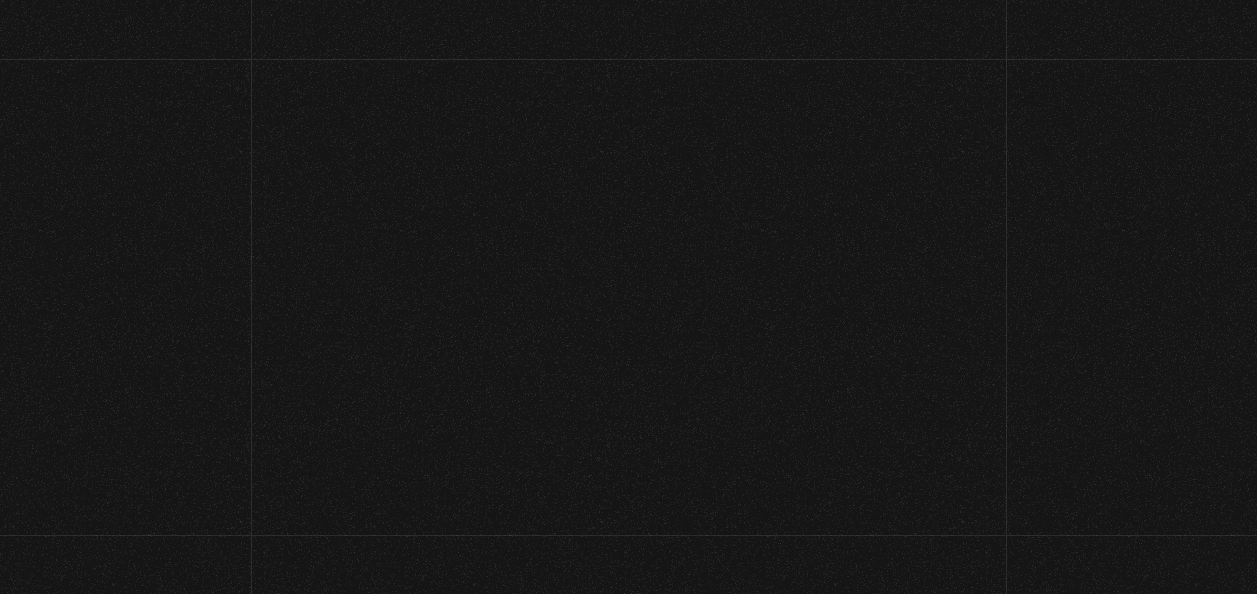 select on "CR-A" 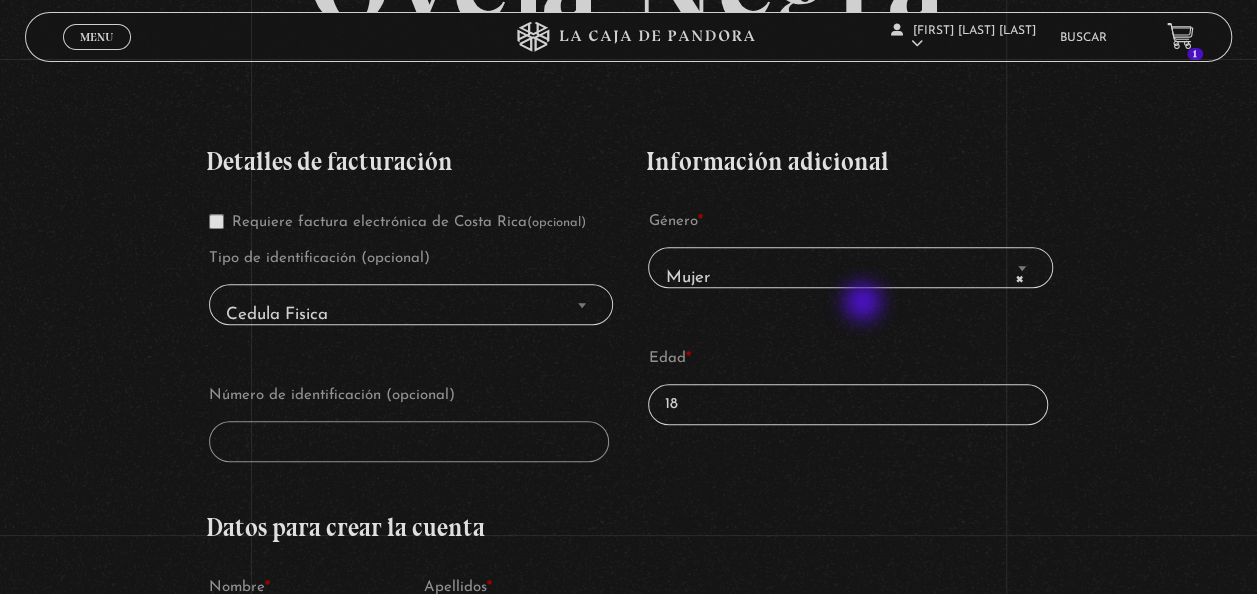 scroll, scrollTop: 333, scrollLeft: 0, axis: vertical 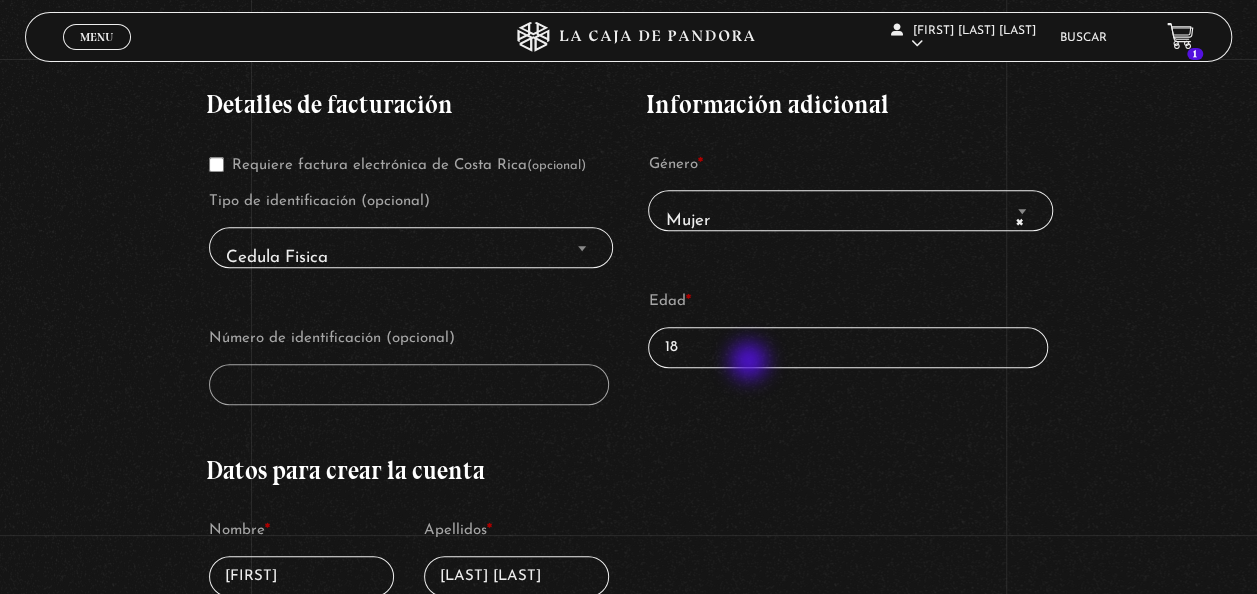 click on "18" at bounding box center (847, 347) 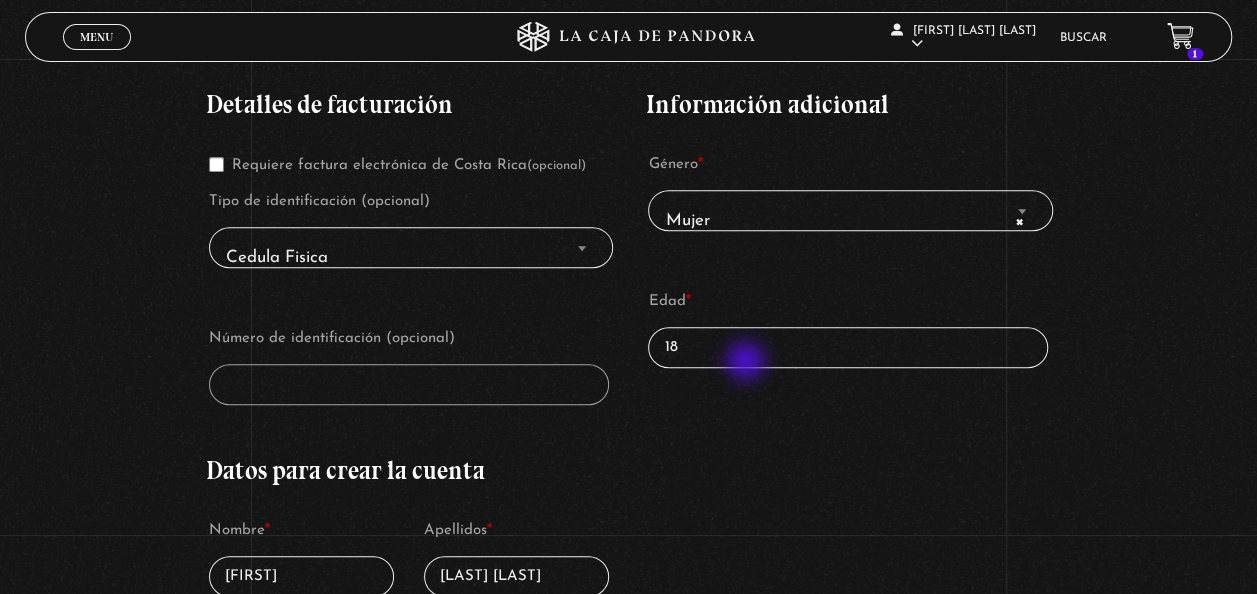 type on "1" 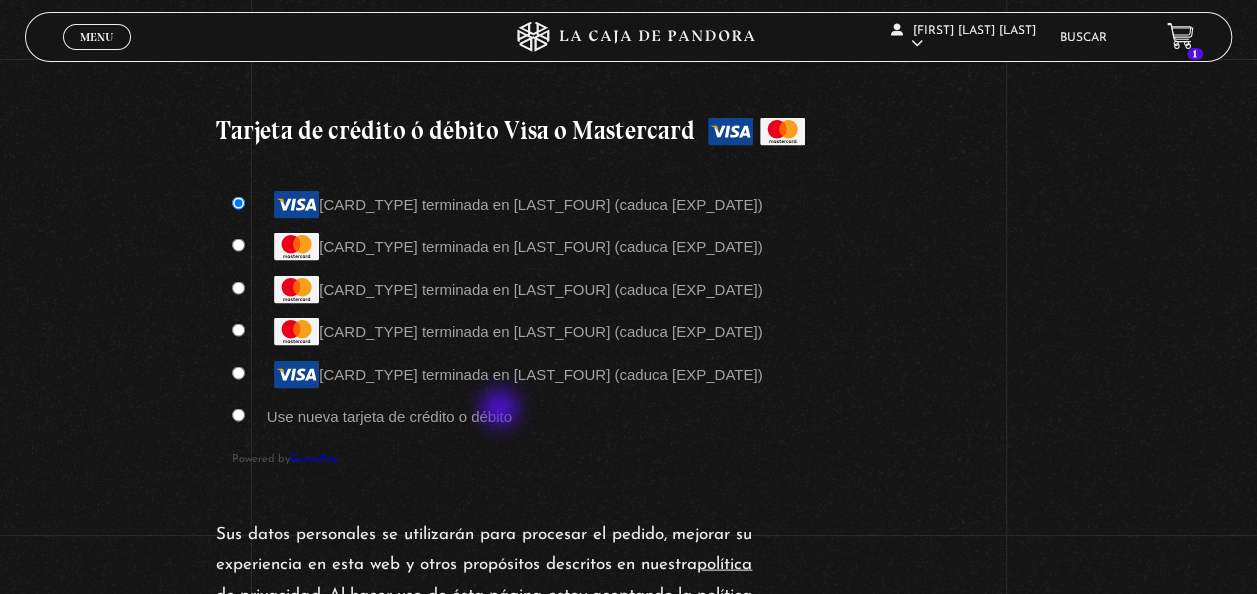 scroll, scrollTop: 1833, scrollLeft: 0, axis: vertical 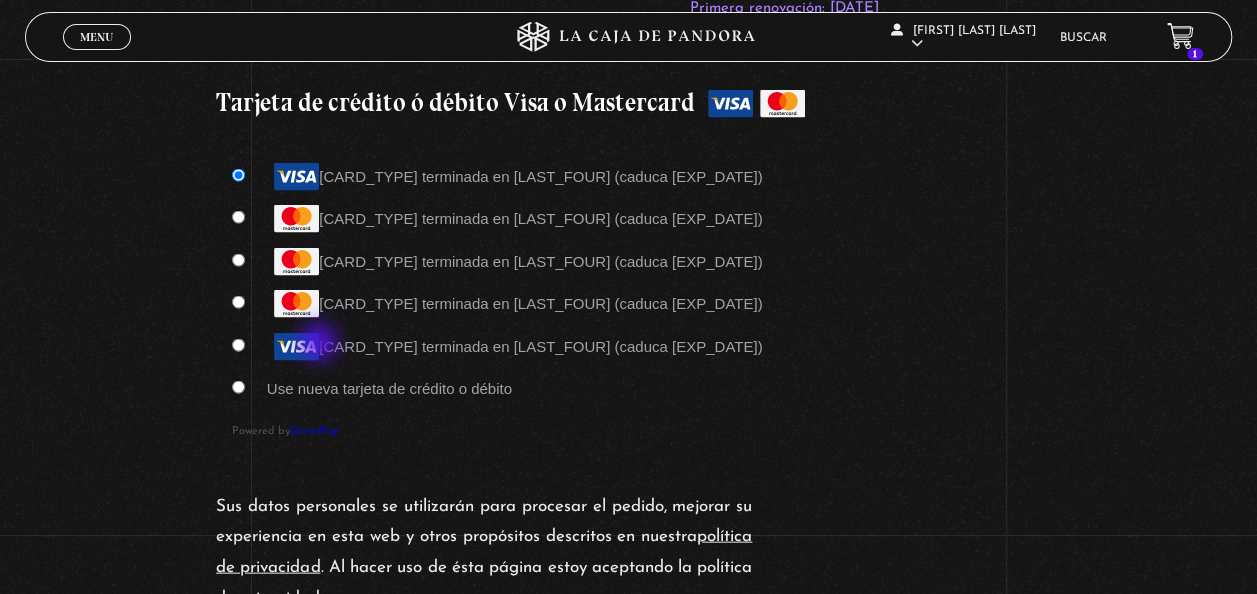 click on "Visa terminada en 1339 (caduca 01/29)" at bounding box center (515, 345) 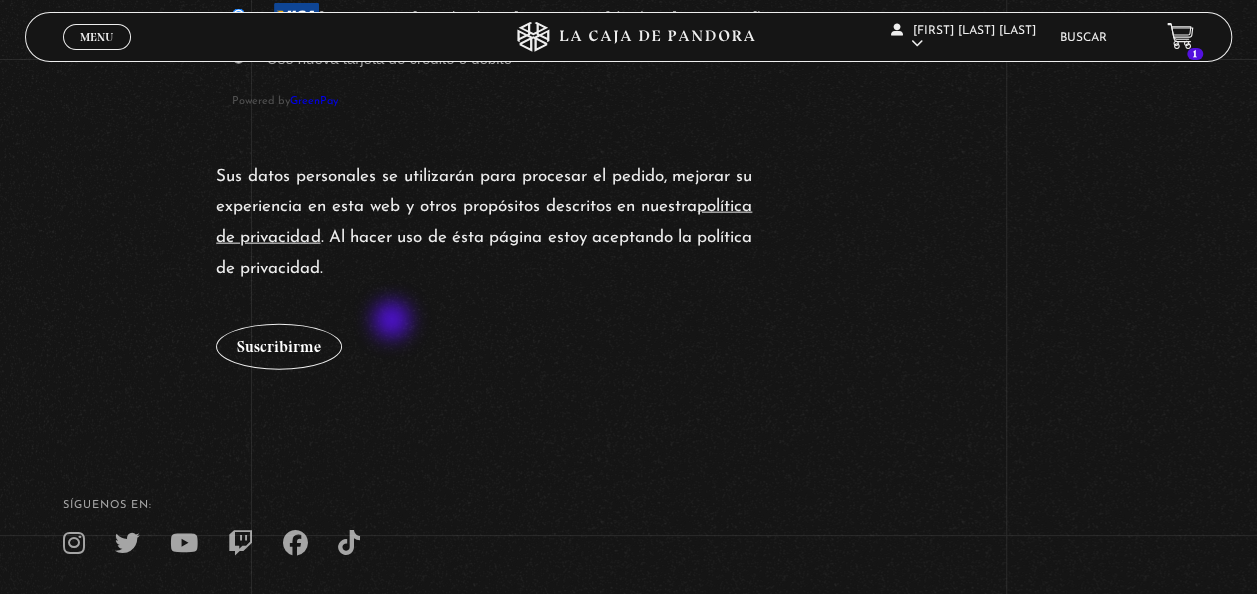 scroll, scrollTop: 2134, scrollLeft: 0, axis: vertical 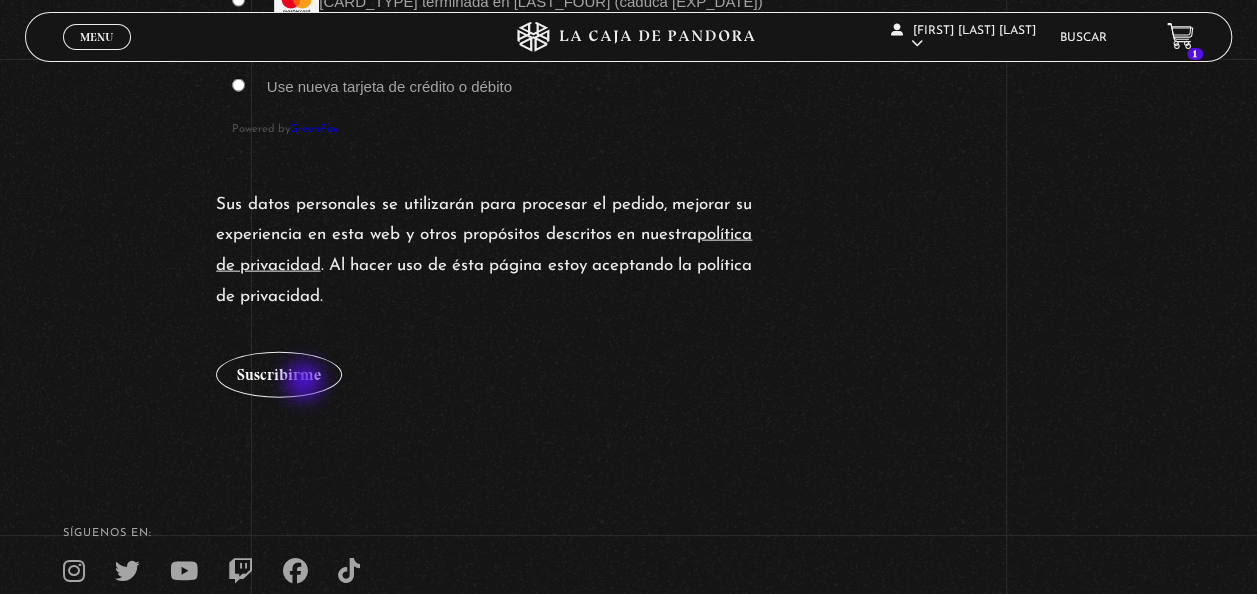 click on "Suscribirme" at bounding box center (279, 375) 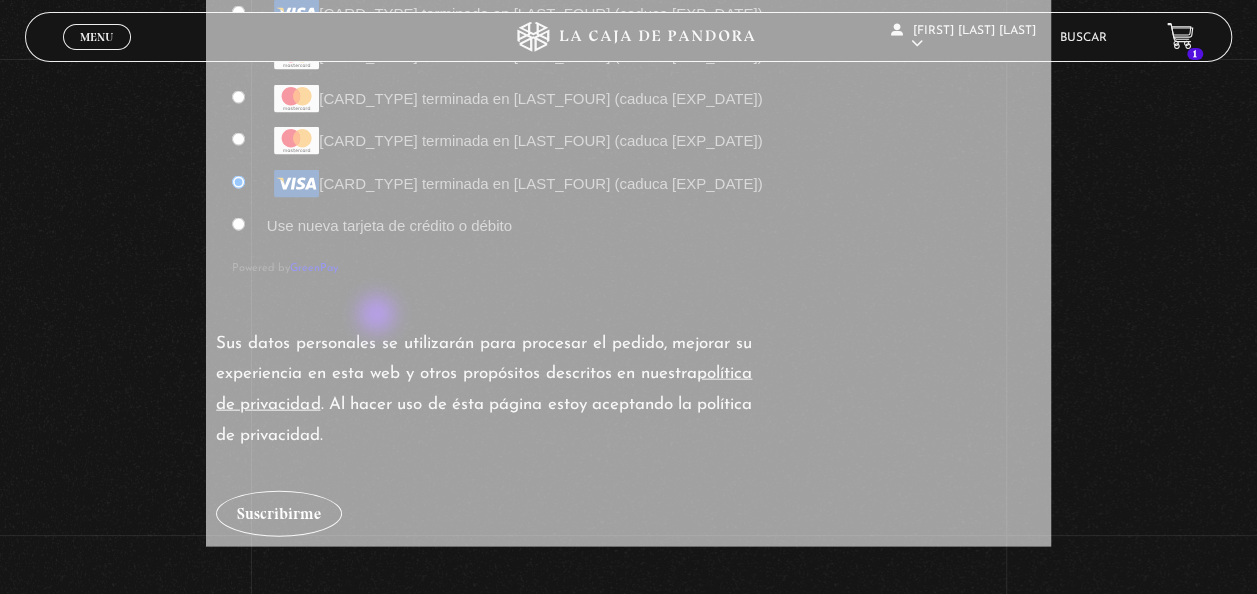 scroll, scrollTop: 1967, scrollLeft: 0, axis: vertical 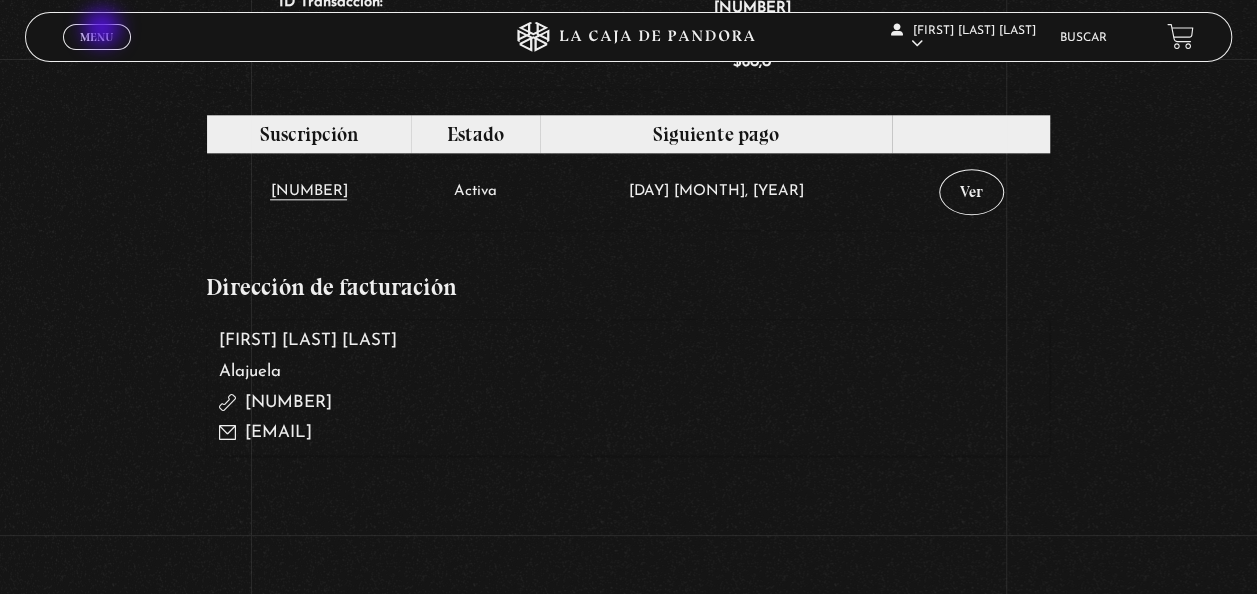 click on "Menu" at bounding box center (96, 37) 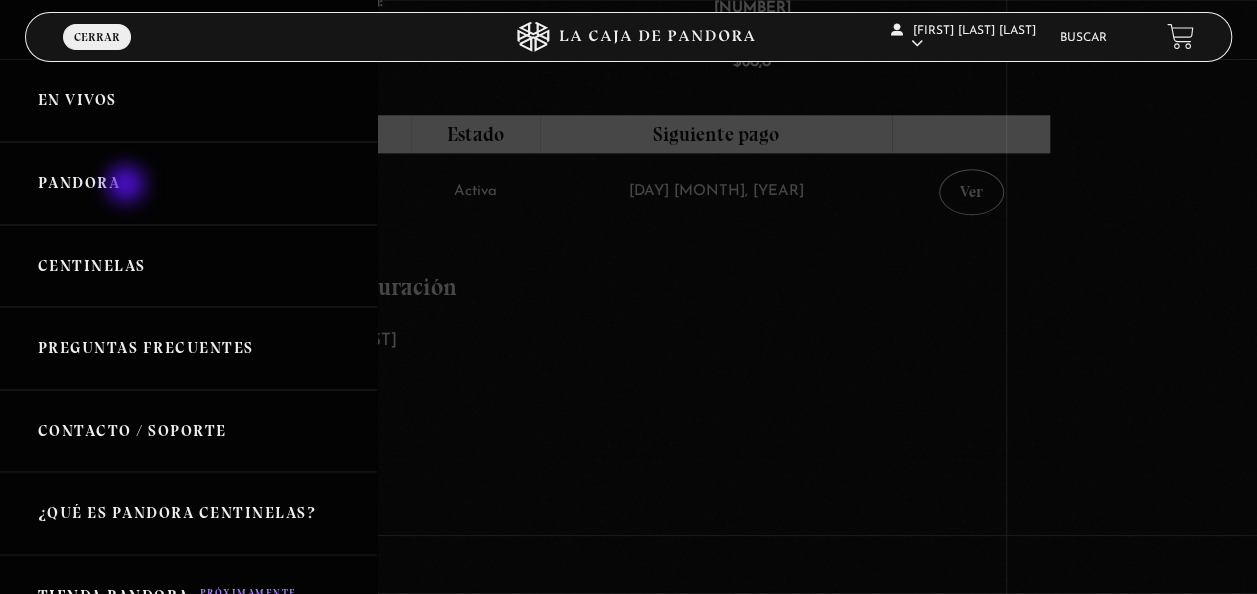 click on "Pandora" at bounding box center [188, 183] 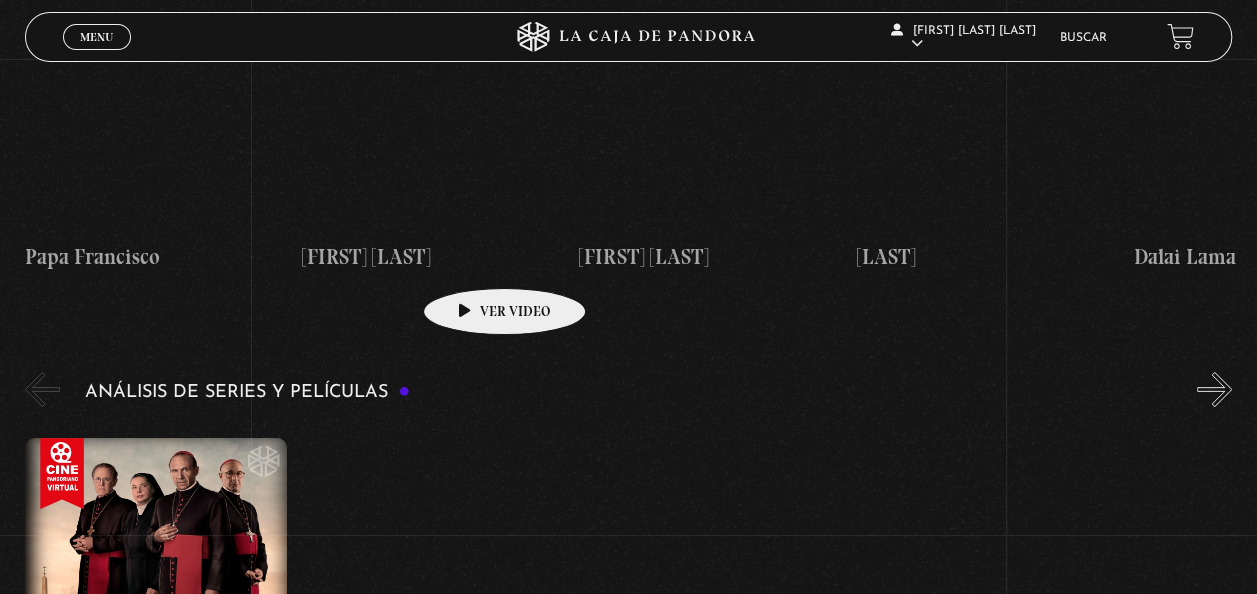 scroll, scrollTop: 3666, scrollLeft: 0, axis: vertical 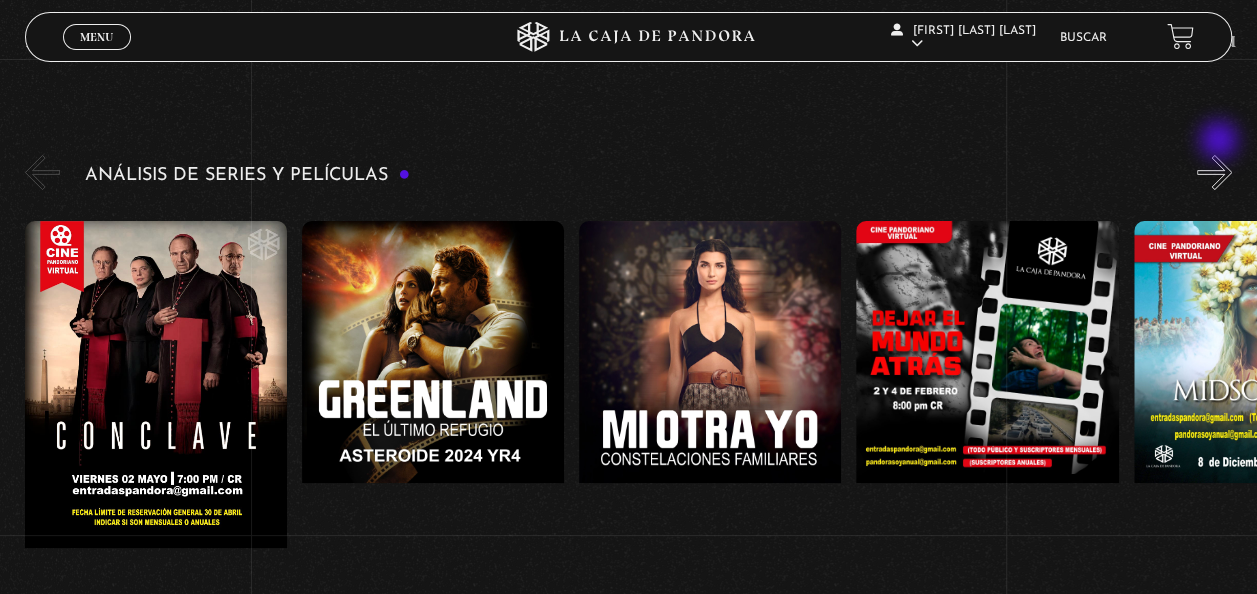 click on "»" at bounding box center (1214, 172) 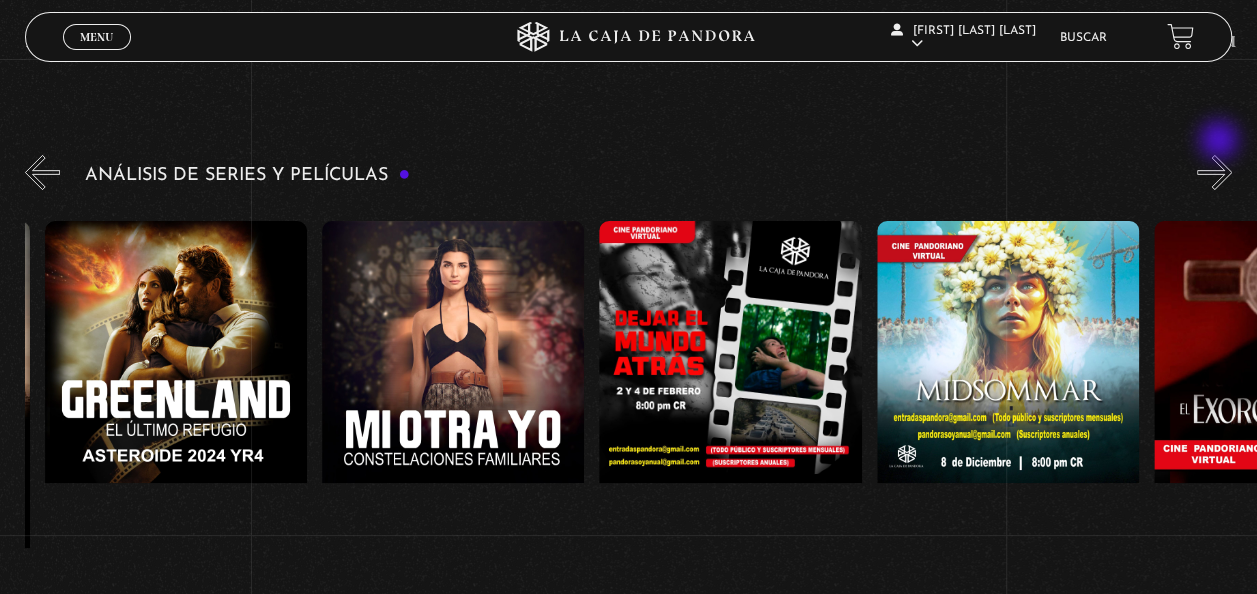 click on "»" at bounding box center [1214, 172] 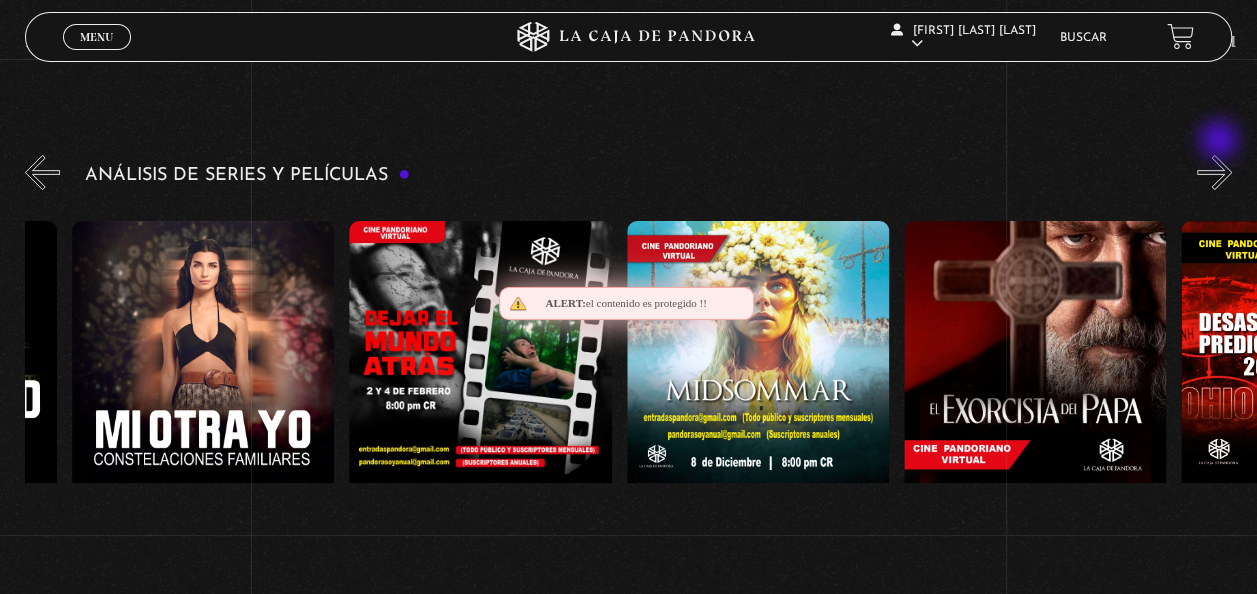 click on "»" at bounding box center (1214, 172) 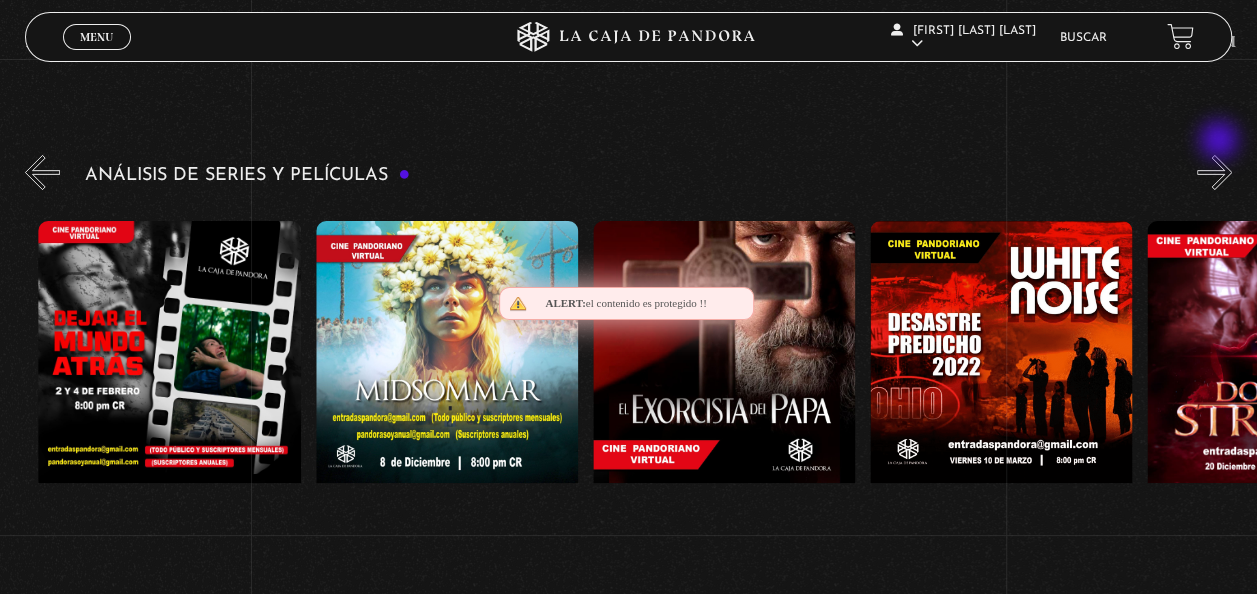 click on "»" at bounding box center (1214, 172) 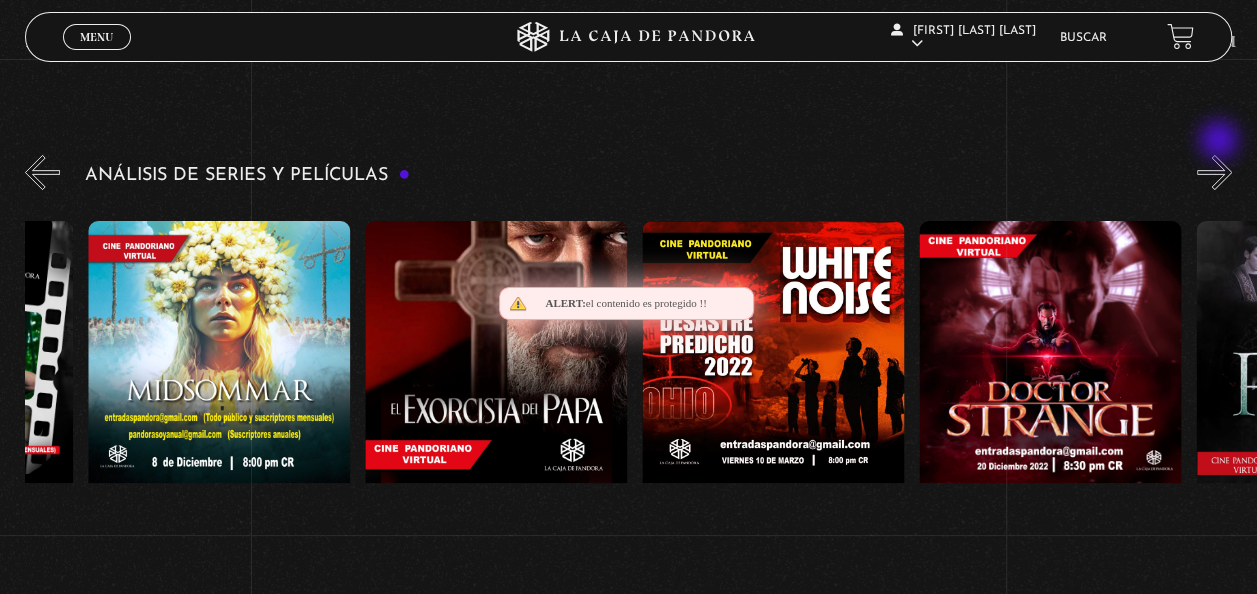 click on "»" at bounding box center (1214, 172) 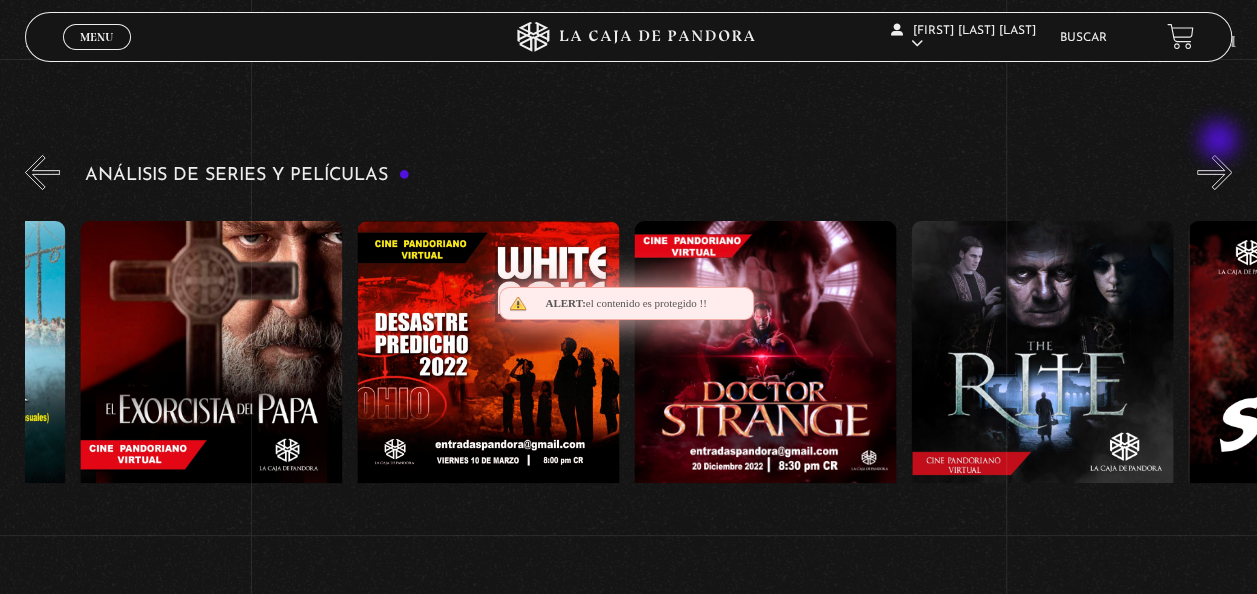 click on "»" at bounding box center (1214, 172) 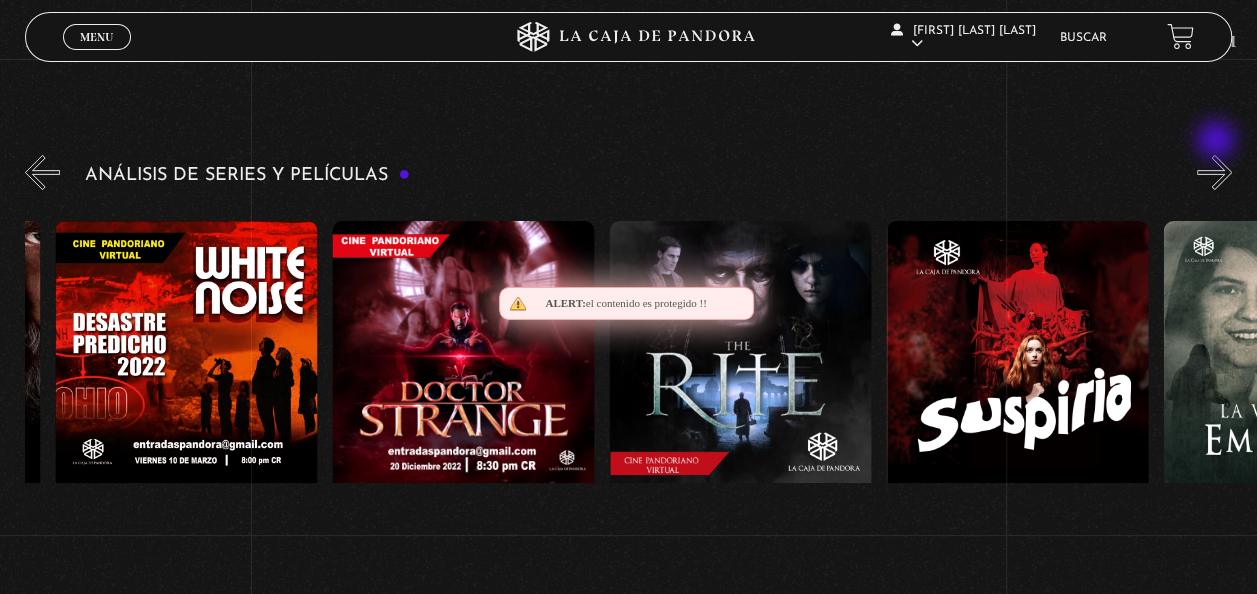 click on "»" at bounding box center (1214, 172) 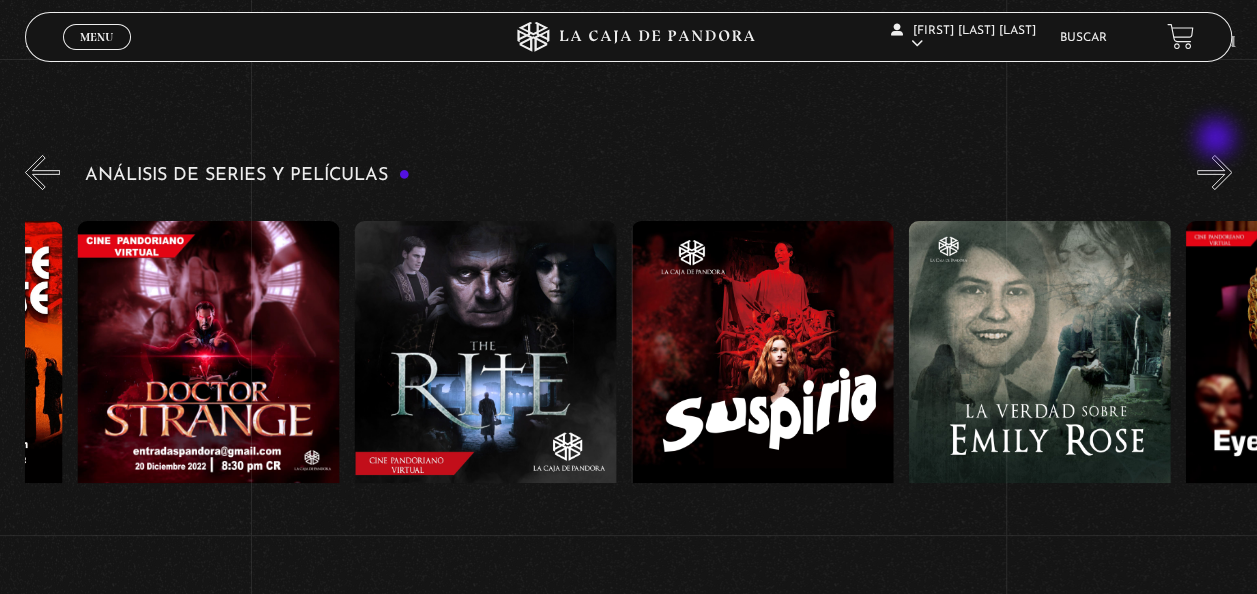 click on "»" at bounding box center (1214, 172) 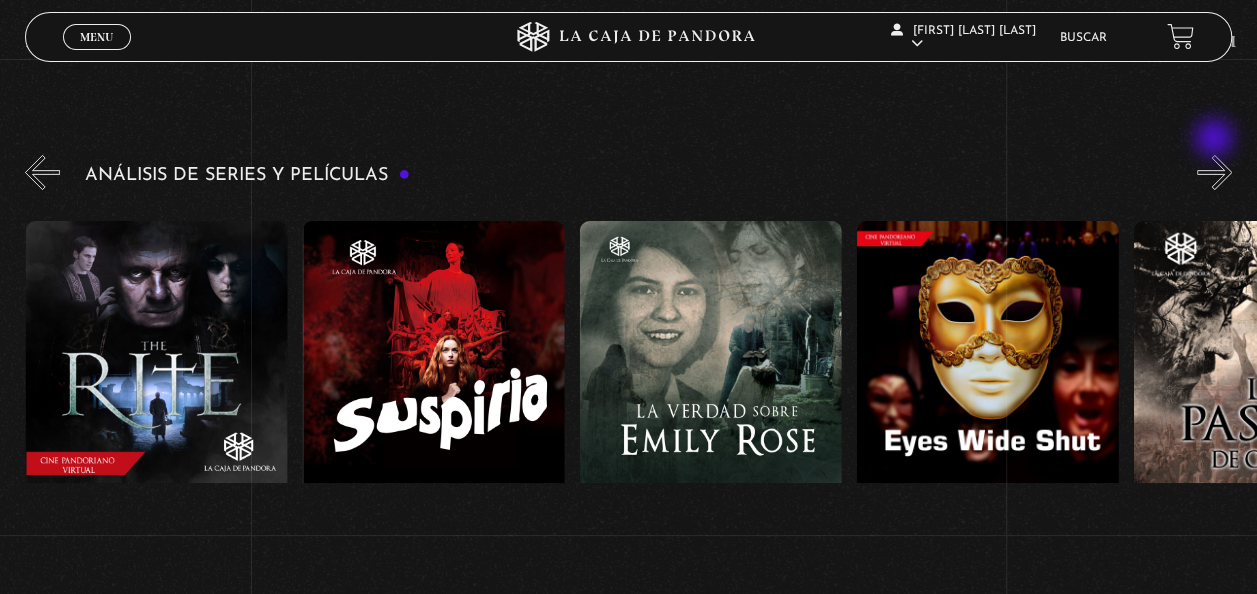 click on "»" at bounding box center [1214, 172] 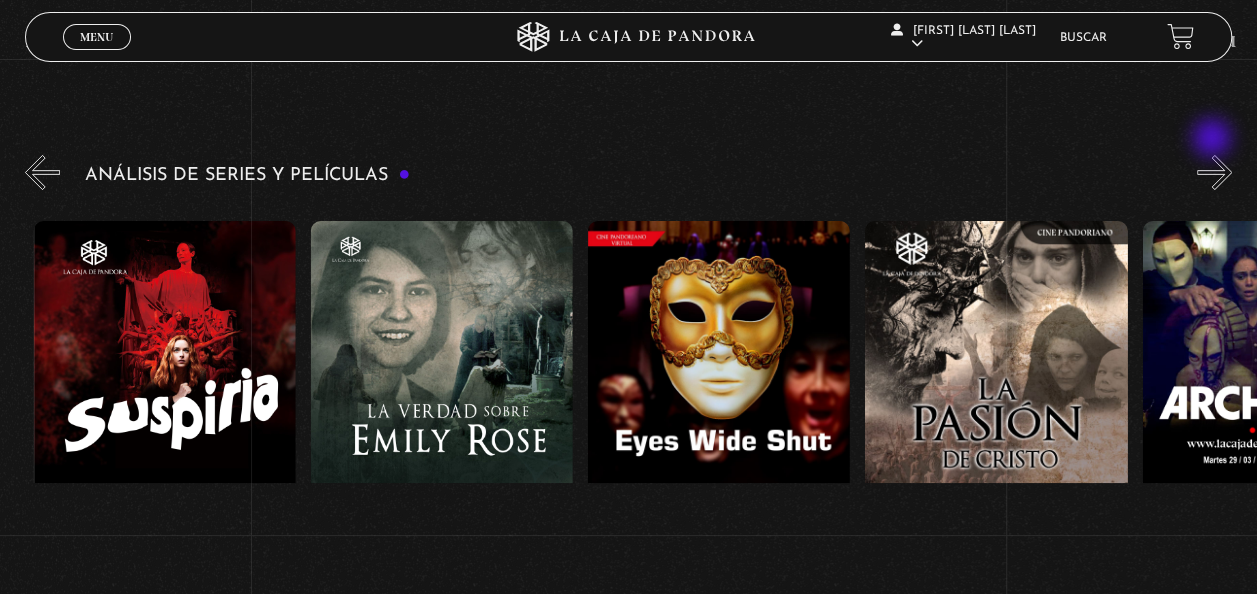 click on "»" at bounding box center [1214, 172] 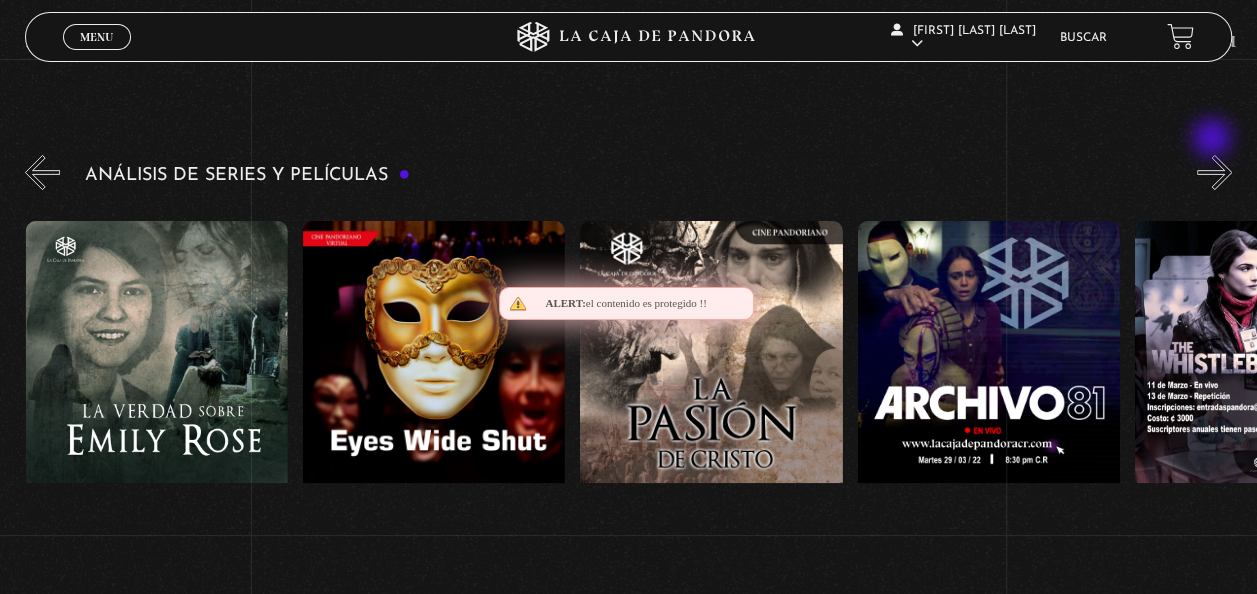 click on "»" at bounding box center (1214, 172) 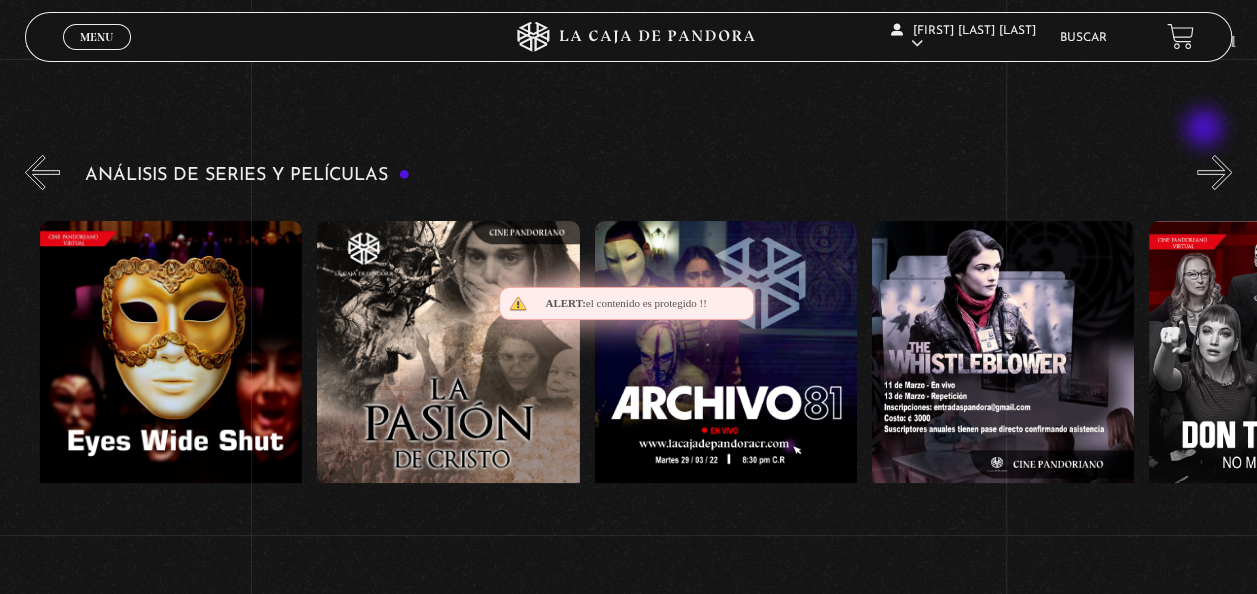click on "Análisis de series y películas" at bounding box center [641, 394] 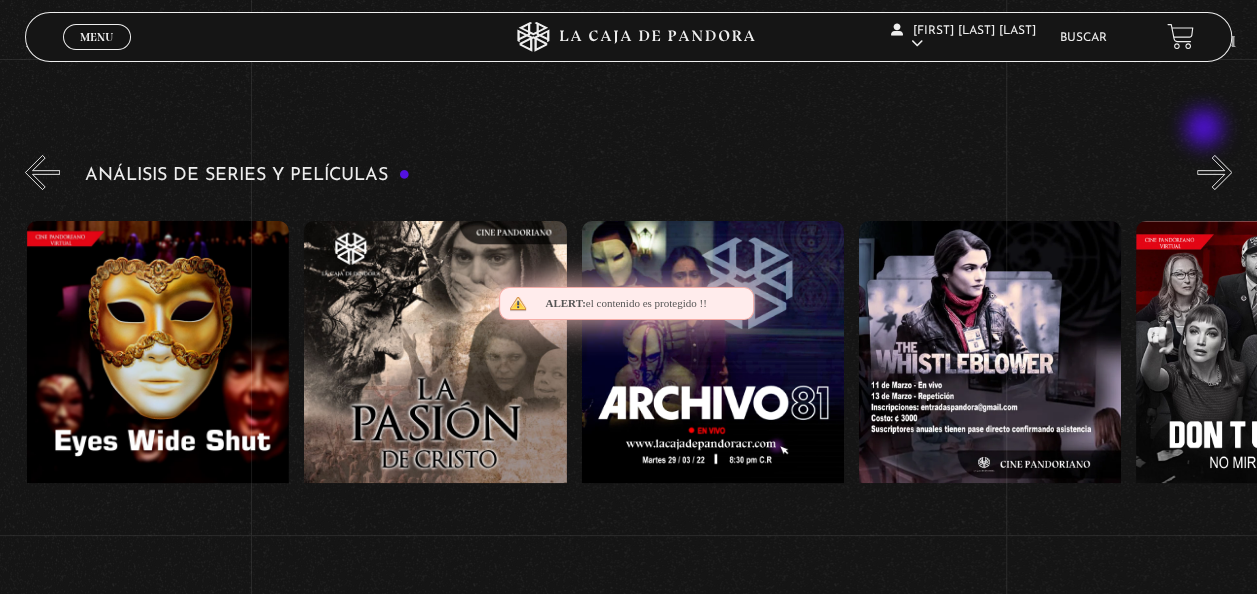 scroll, scrollTop: 0, scrollLeft: 3048, axis: horizontal 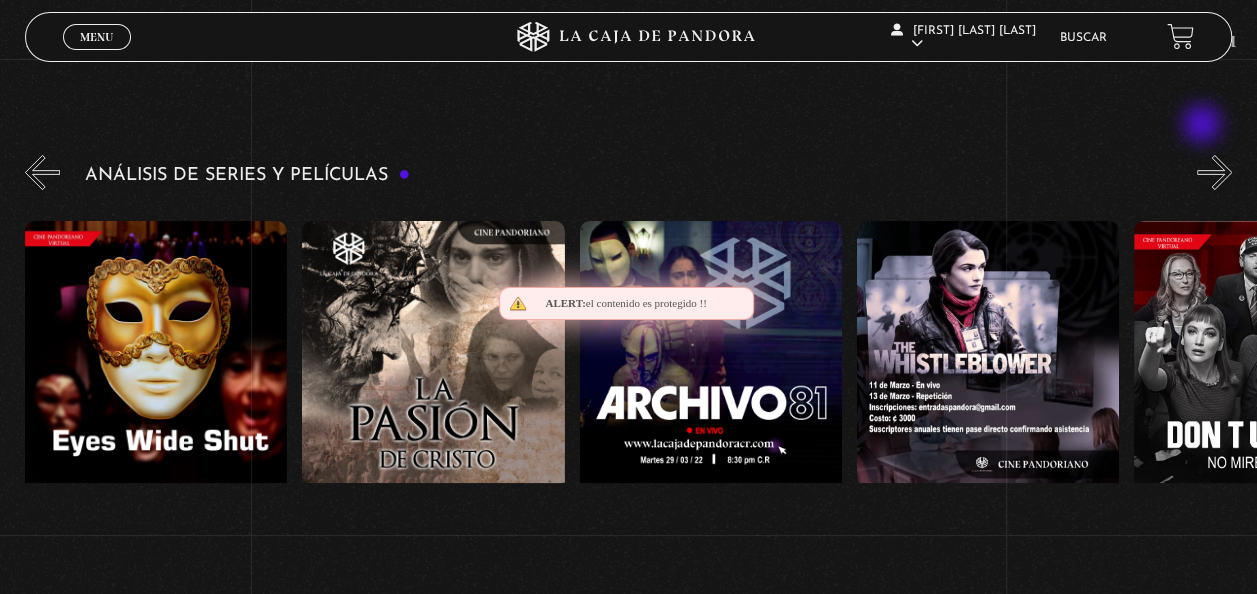 click on "Análisis de series y películas" at bounding box center (641, 394) 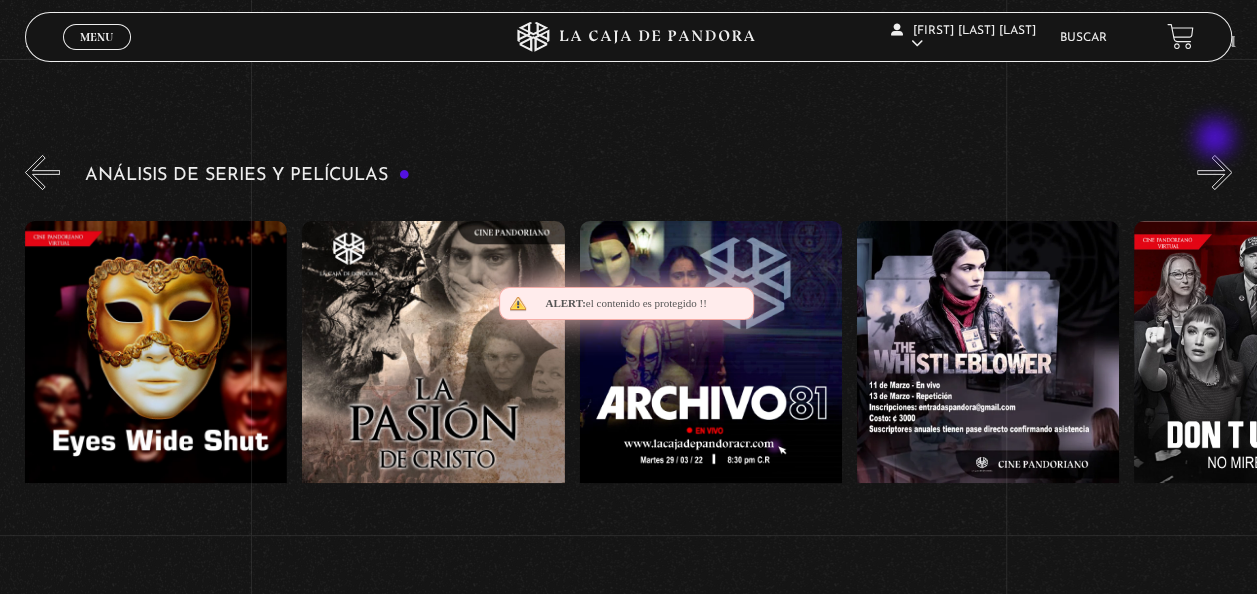 click on "»" at bounding box center [1214, 172] 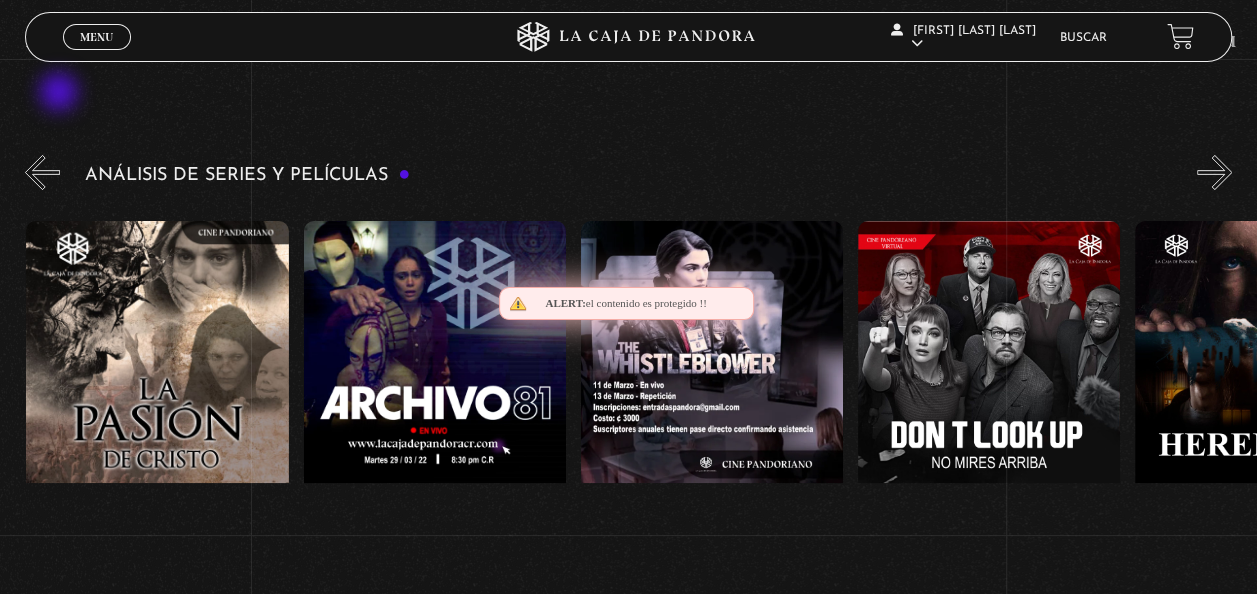 scroll, scrollTop: 0, scrollLeft: 3325, axis: horizontal 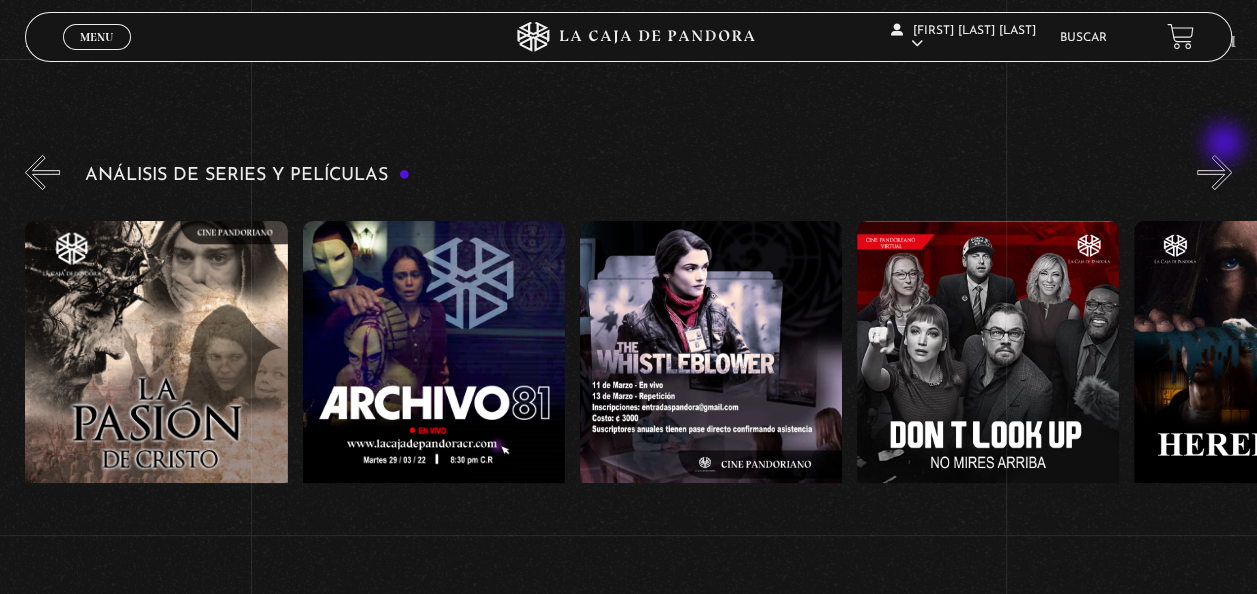 click on "»" at bounding box center (1214, 172) 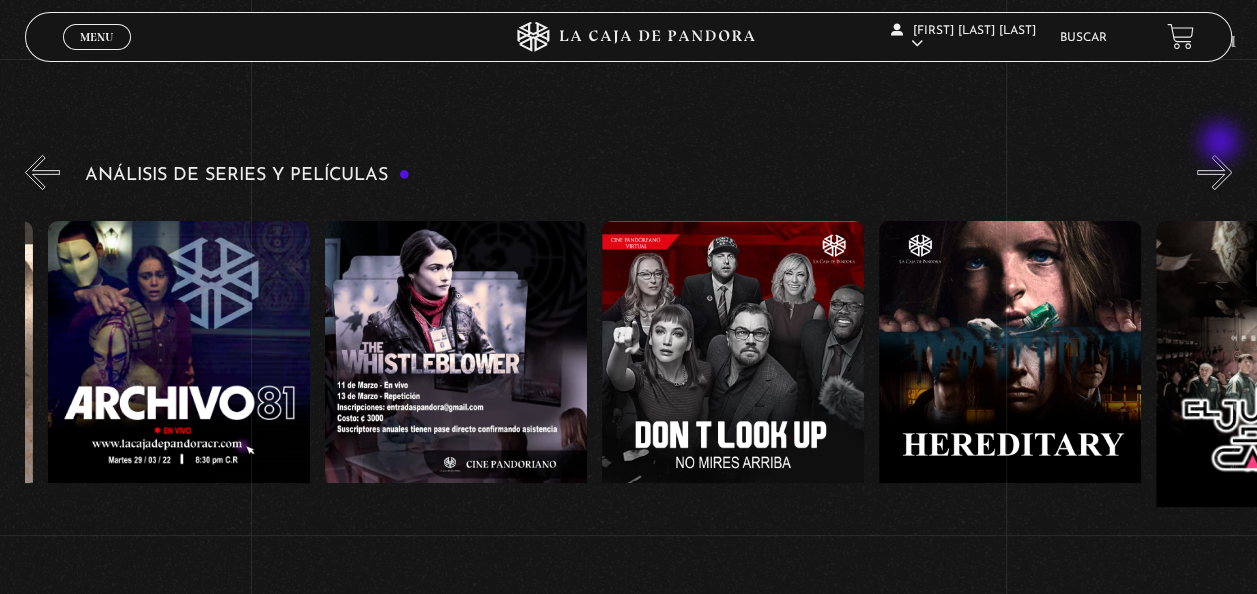 click on "»" at bounding box center [1214, 172] 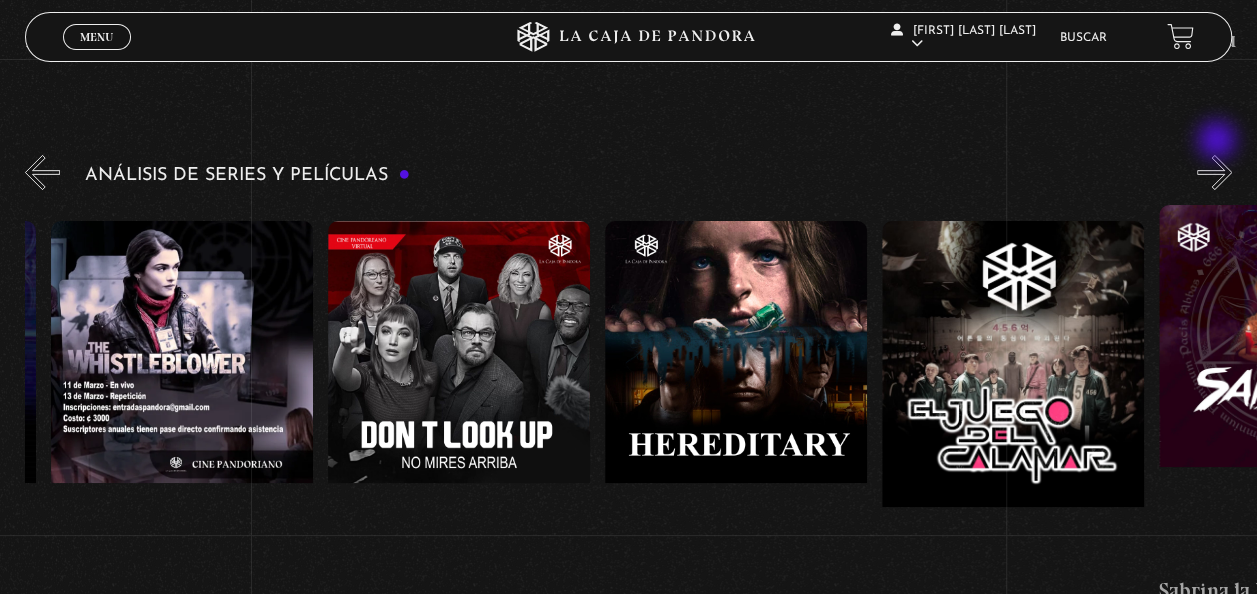 click on "»" at bounding box center (1214, 172) 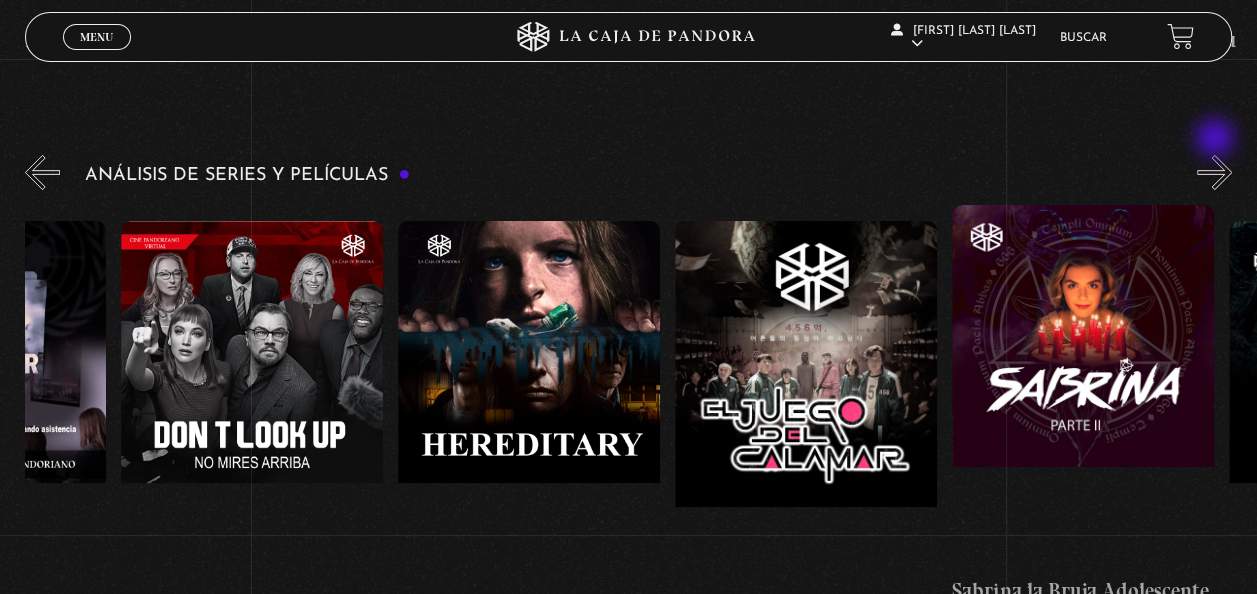 click on "»" at bounding box center (1214, 172) 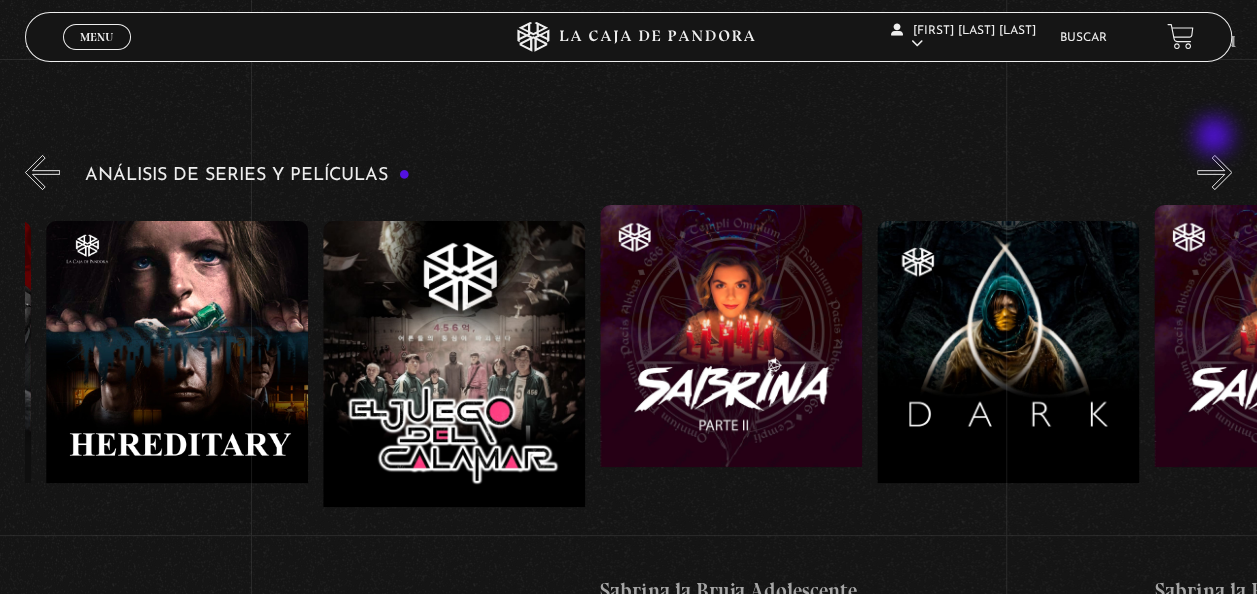 click on "»" at bounding box center (1214, 172) 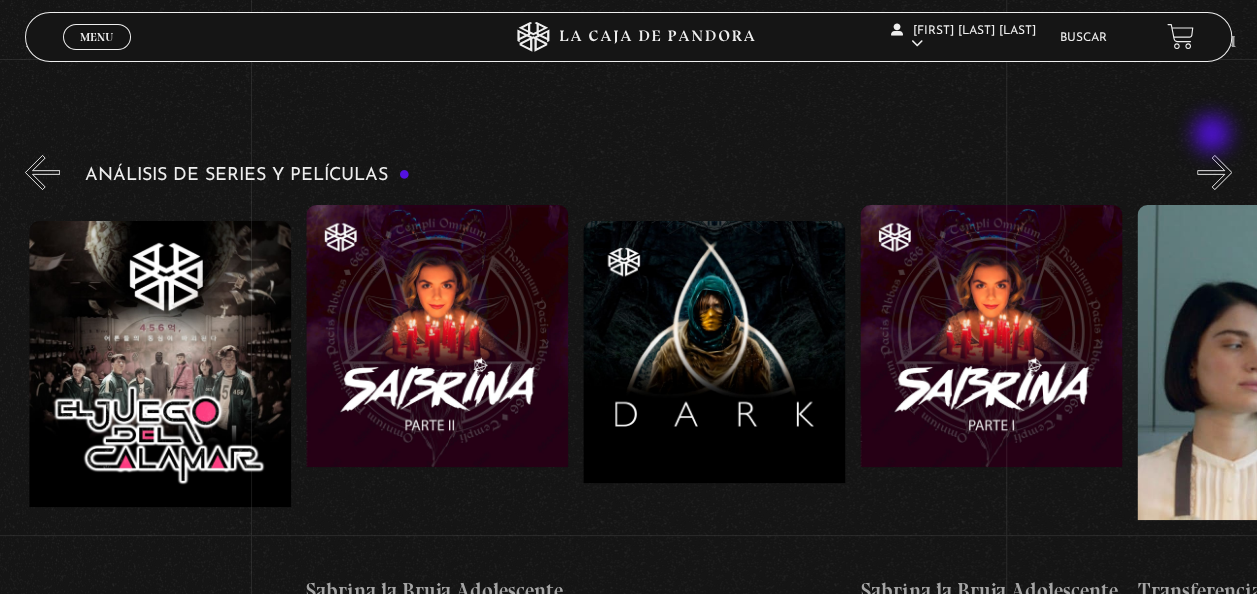 click on "»" at bounding box center [1214, 172] 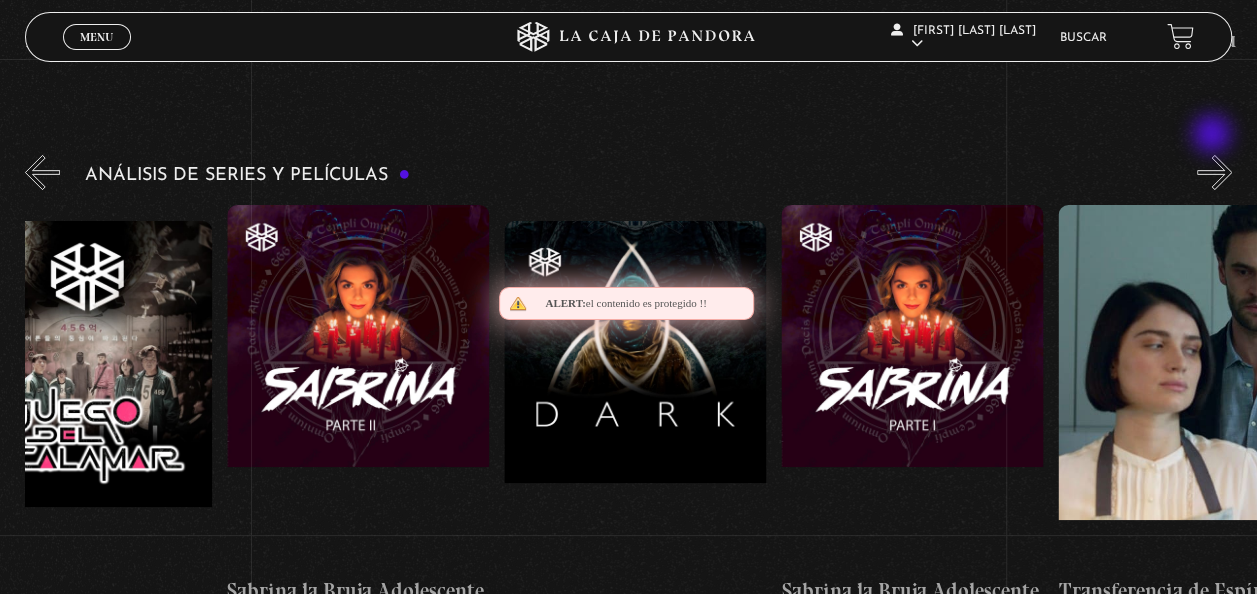 scroll, scrollTop: 0, scrollLeft: 4850, axis: horizontal 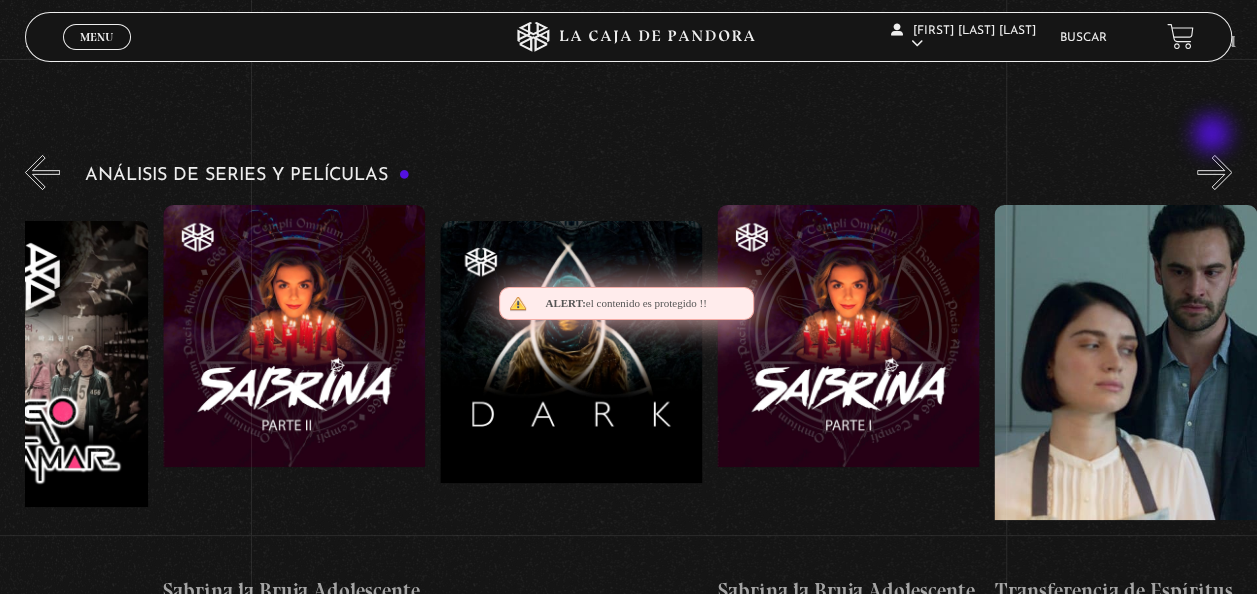 click on "»" at bounding box center (1214, 172) 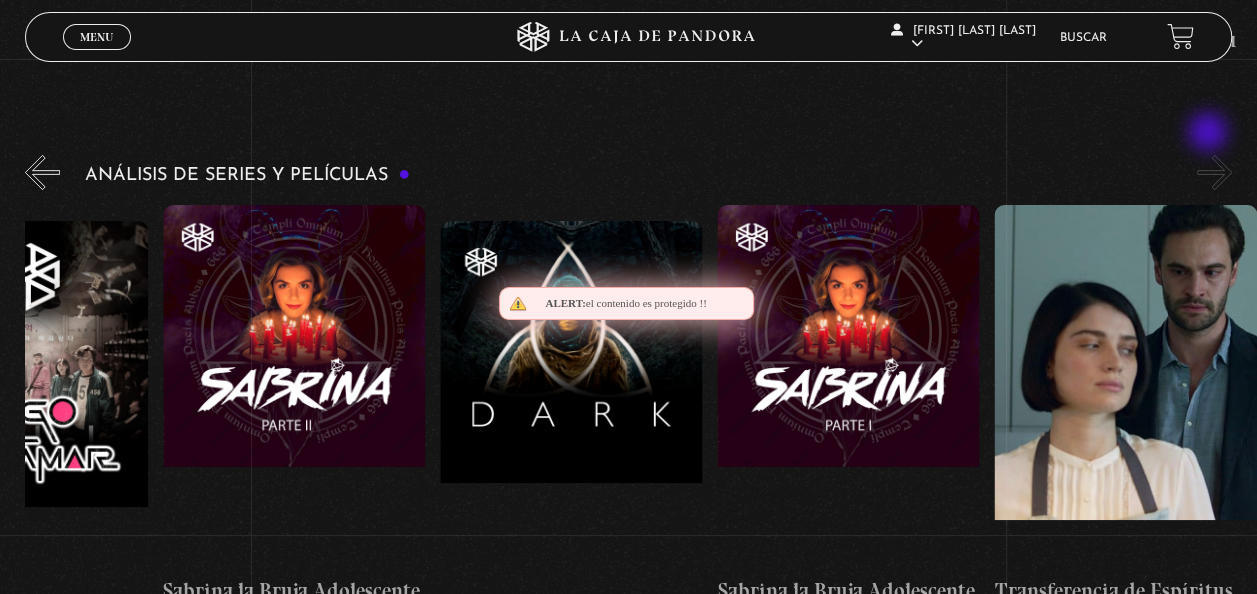 click on "Análisis de series y películas" at bounding box center (641, 394) 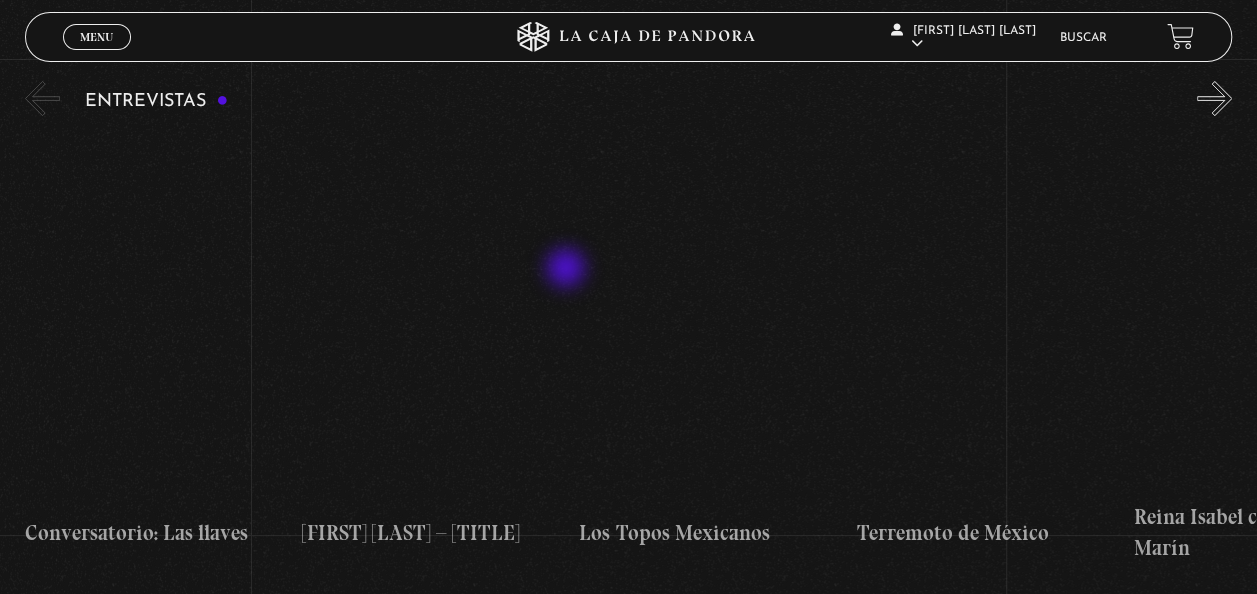 scroll, scrollTop: 7666, scrollLeft: 0, axis: vertical 